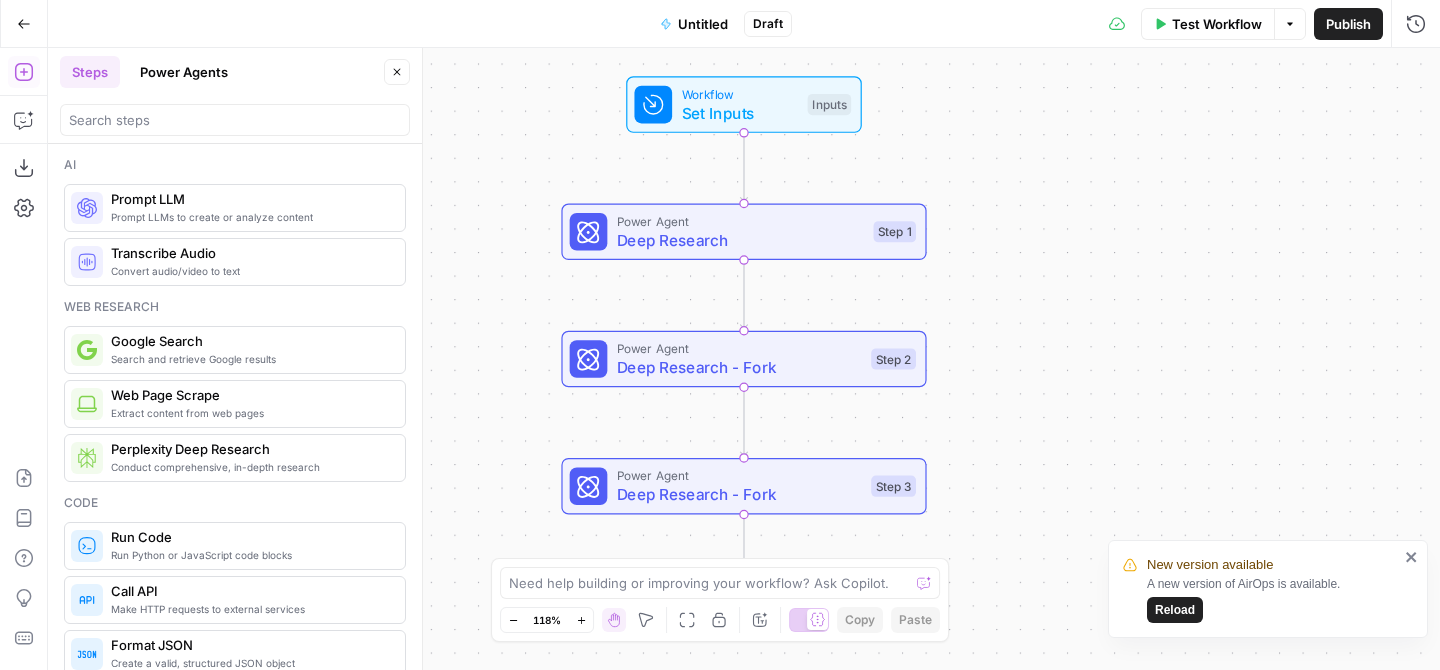 scroll, scrollTop: 0, scrollLeft: 0, axis: both 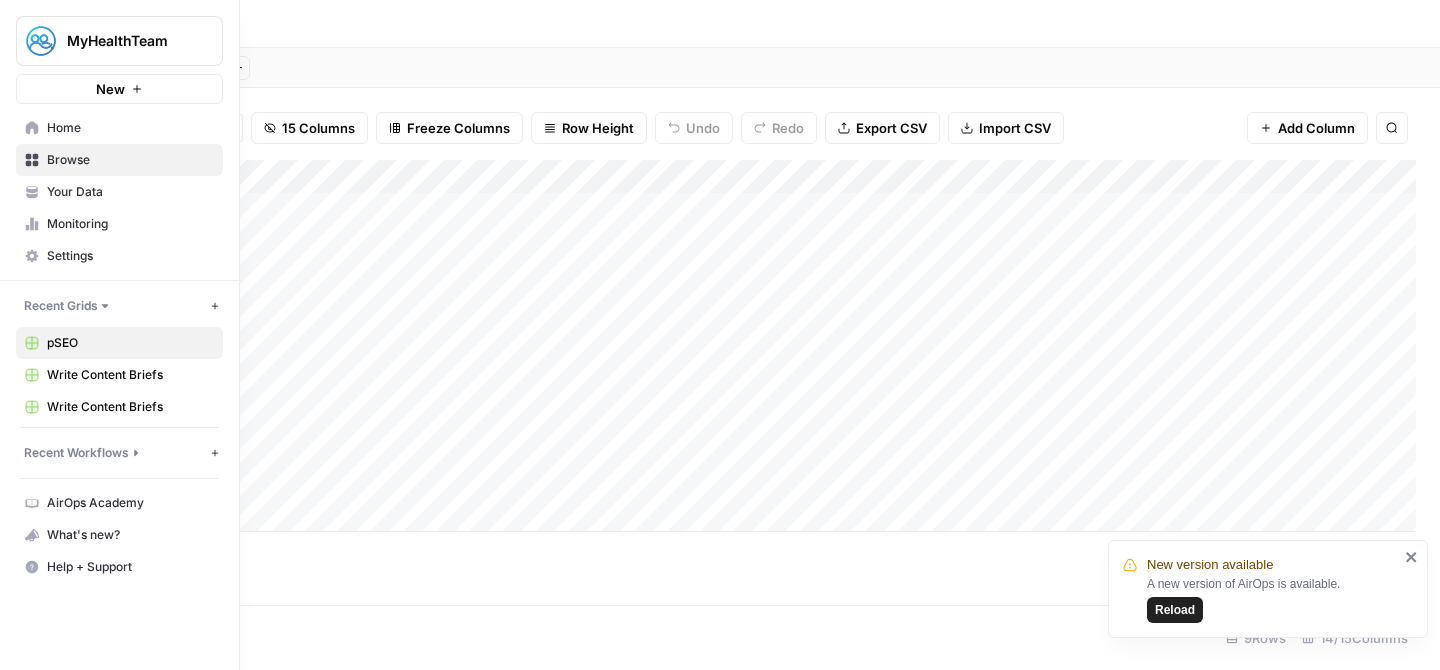 click on "Recent Workflows" at bounding box center [76, 453] 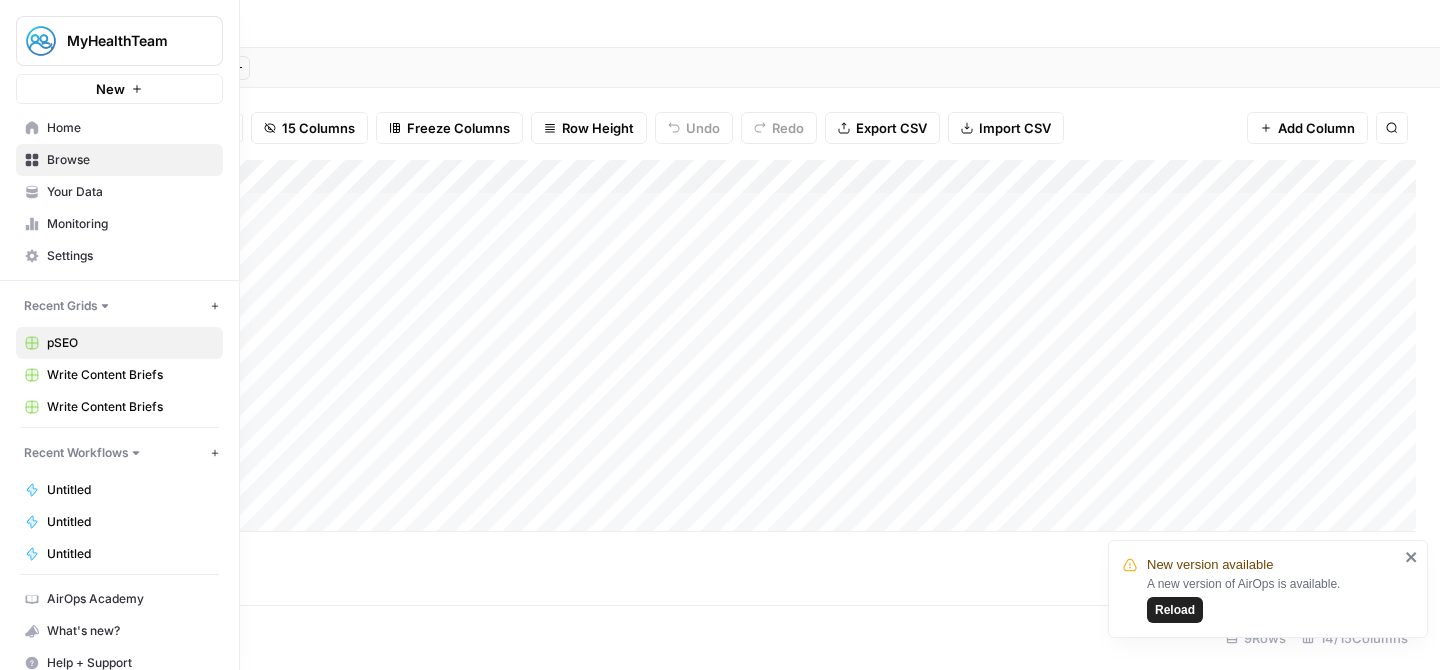 click 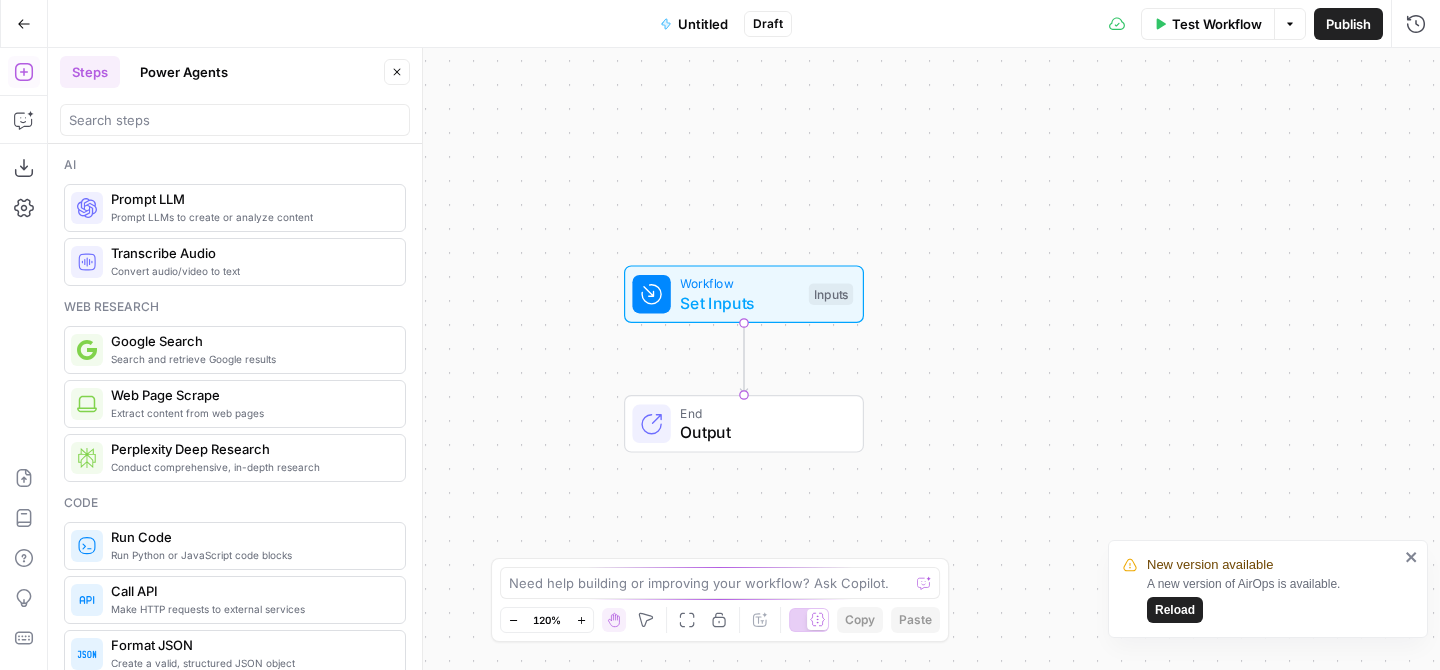 click on "Untitled" at bounding box center [703, 24] 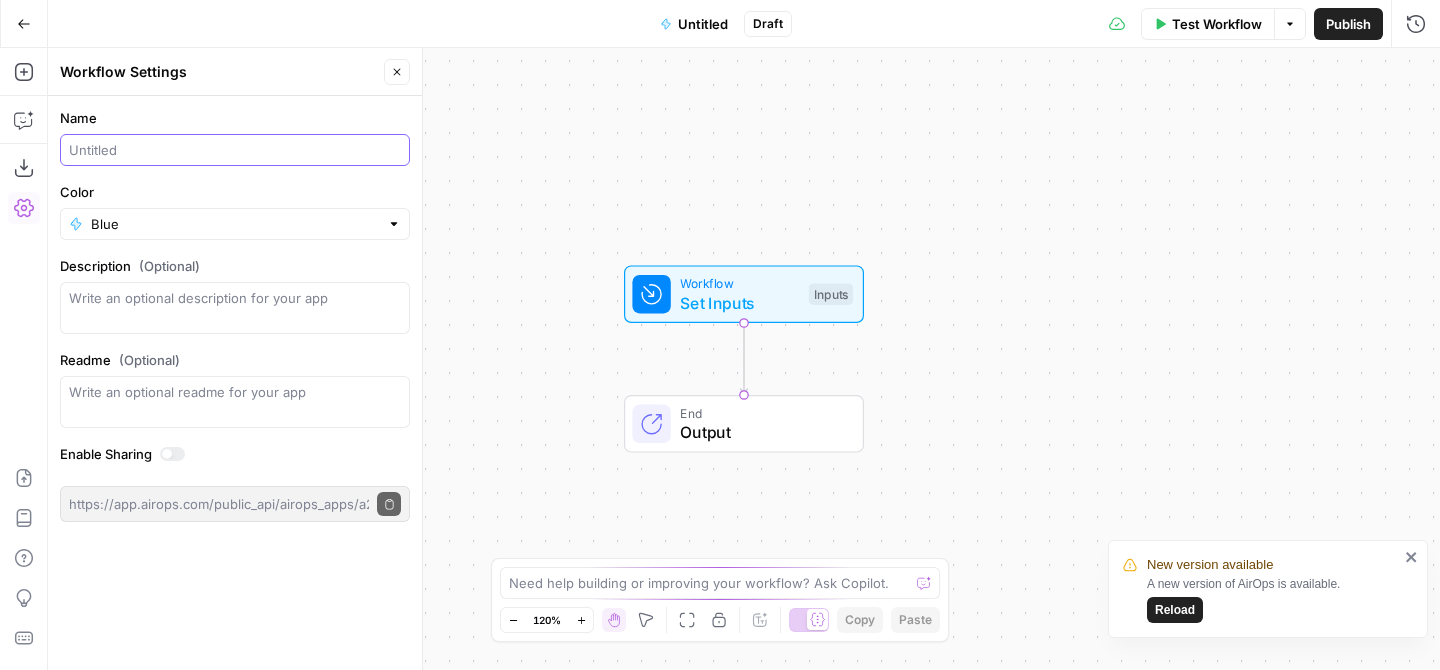 click on "Name" at bounding box center [235, 150] 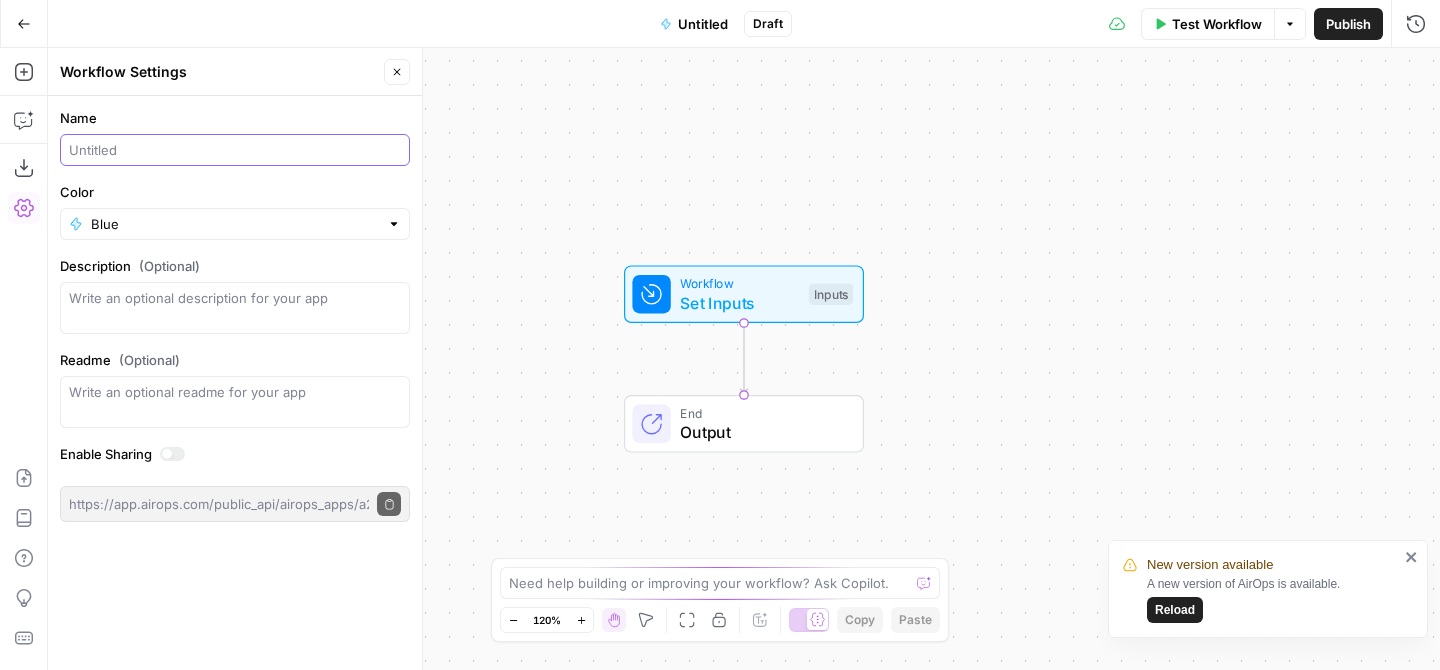 type on "P" 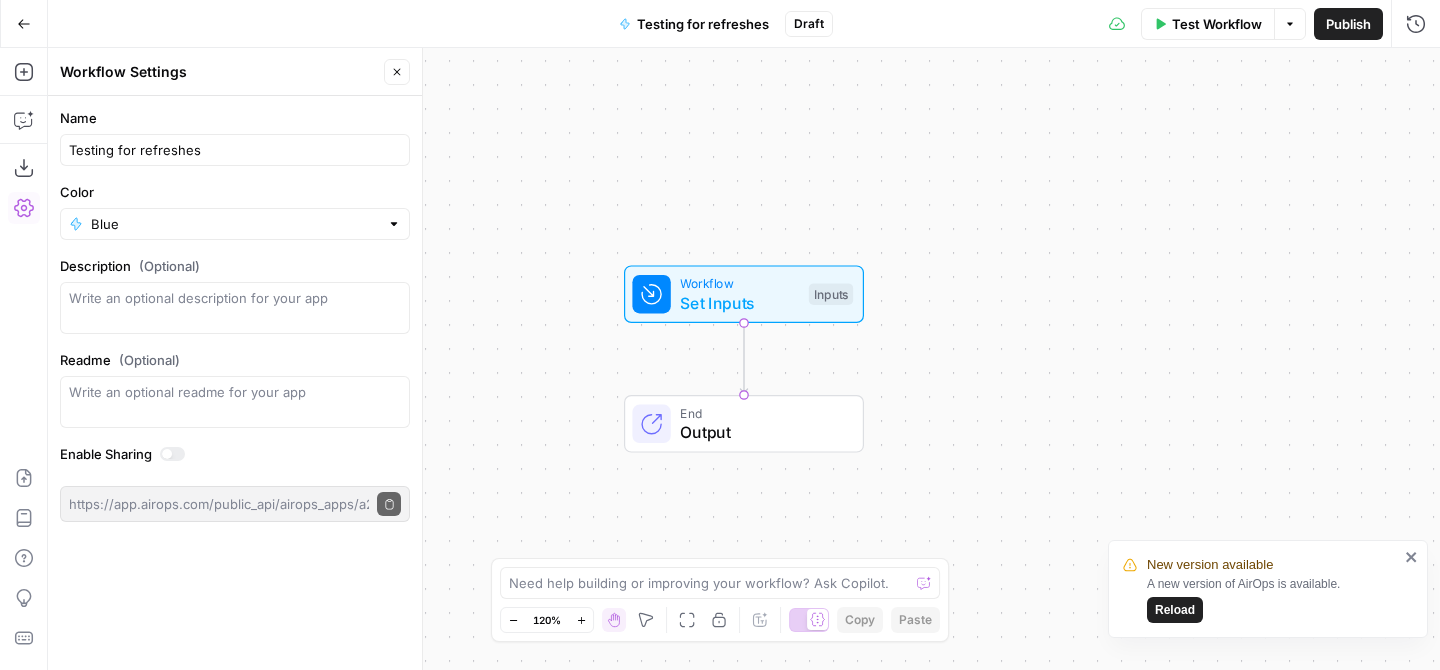 click on "Testing for refreshes" at bounding box center (235, 150) 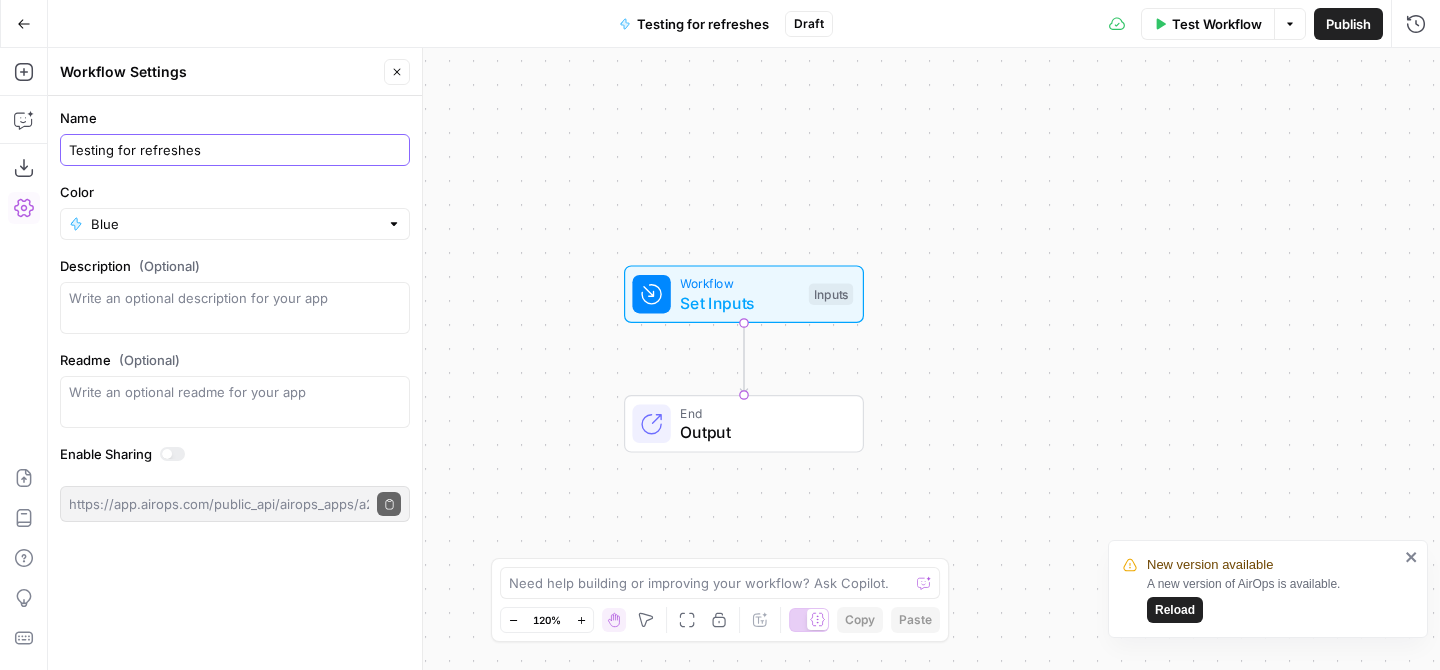 click on "Testing for refreshes" at bounding box center (235, 150) 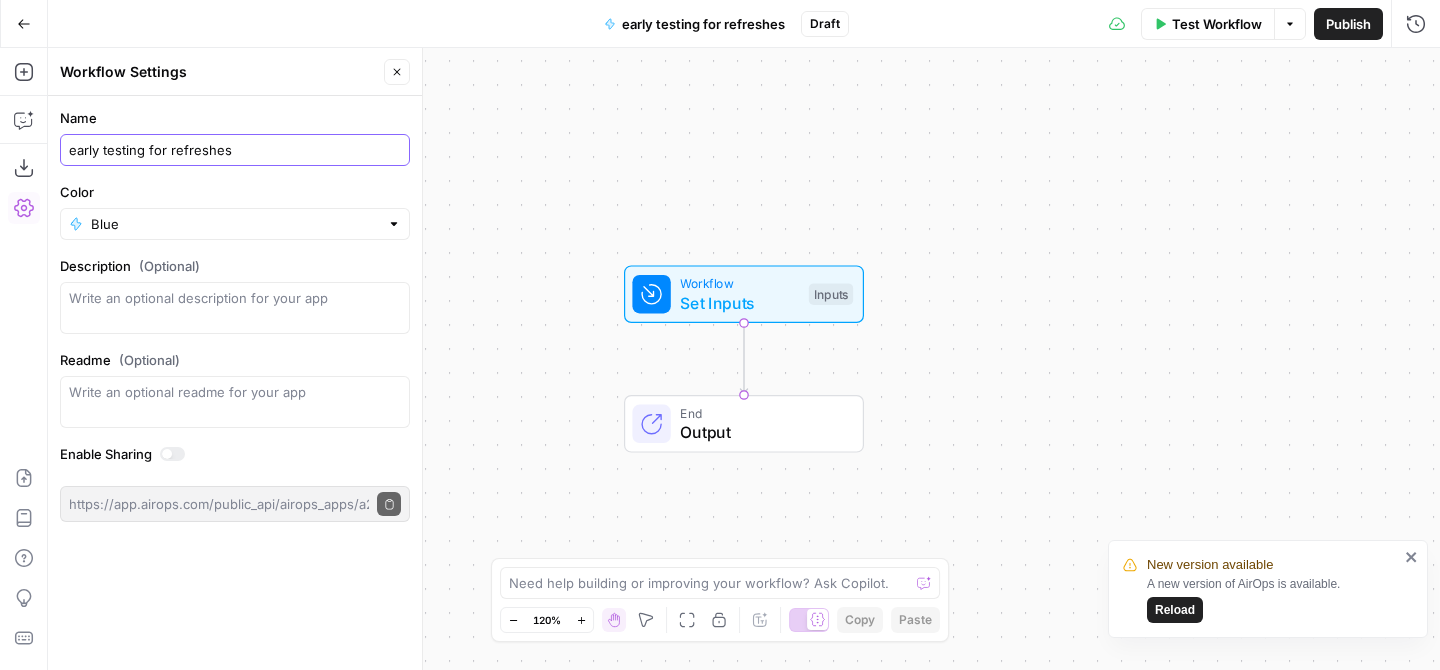 type on "early testing for refreshes" 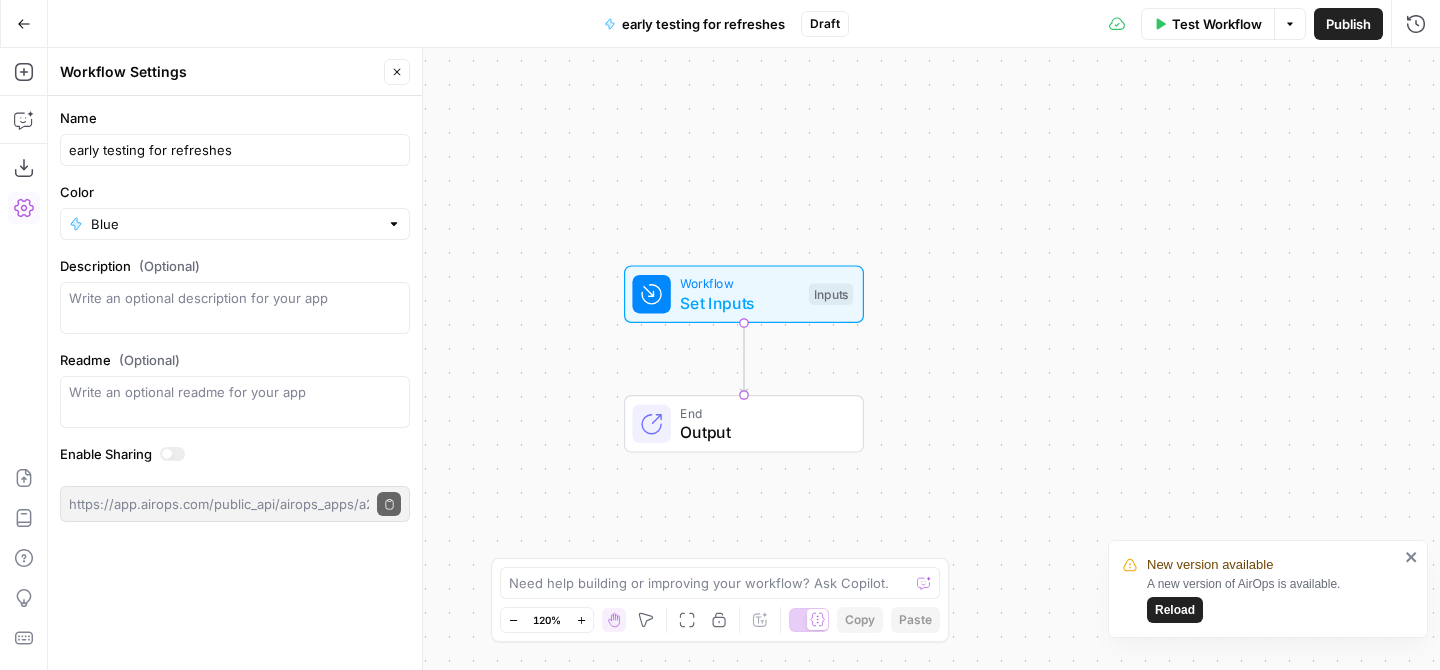 click on "Workflow Set Inputs Inputs End Output" at bounding box center [744, 359] 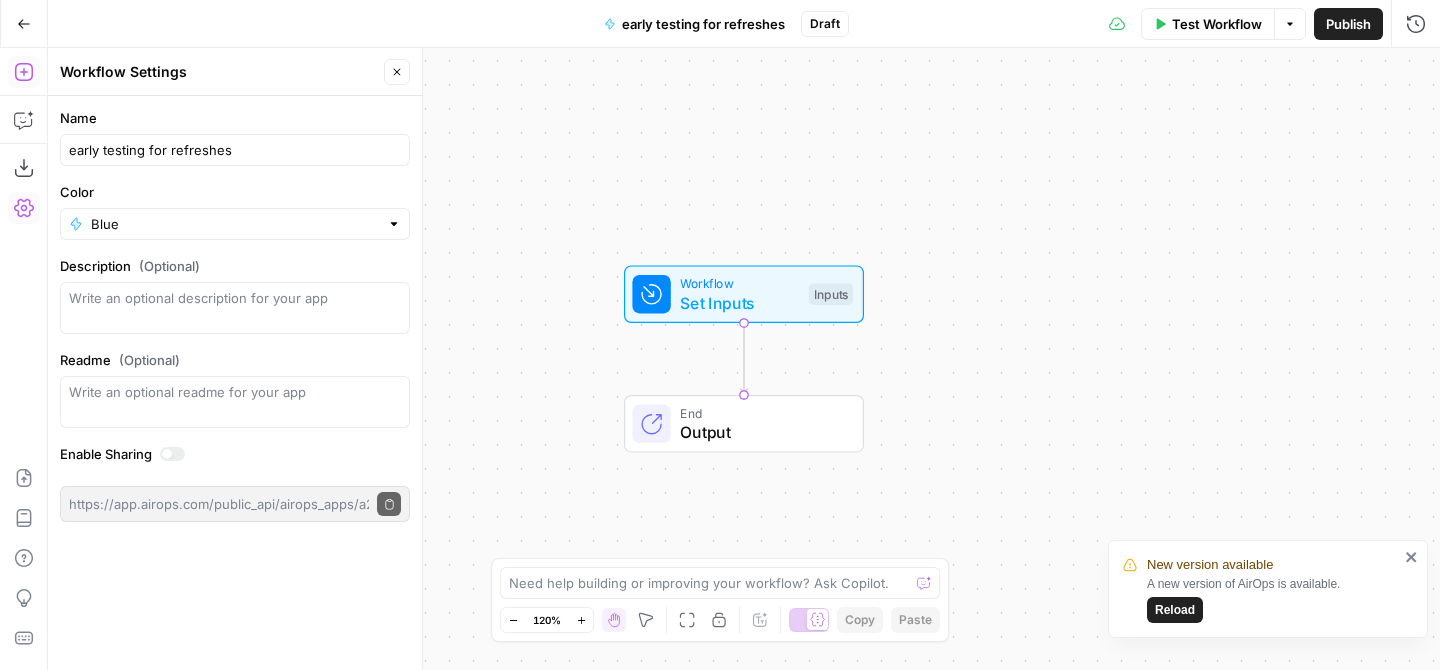 click 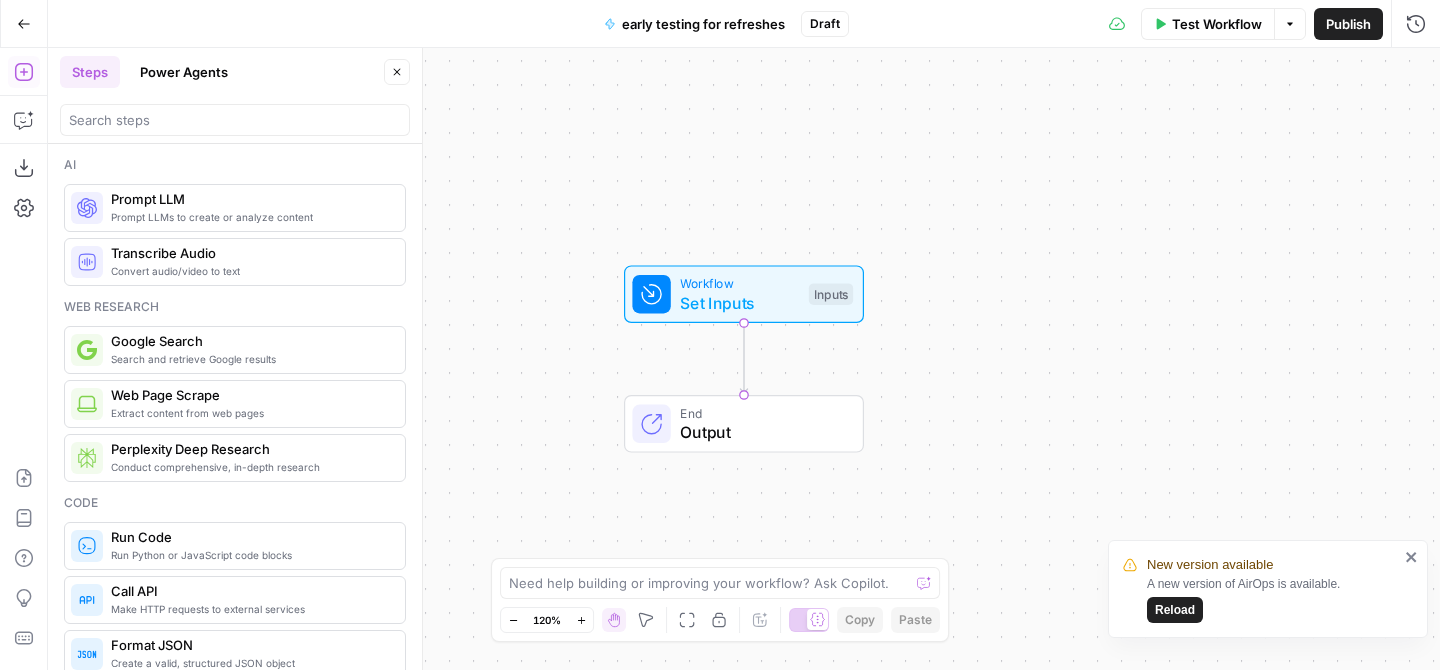 click on "Power Agents" at bounding box center [184, 72] 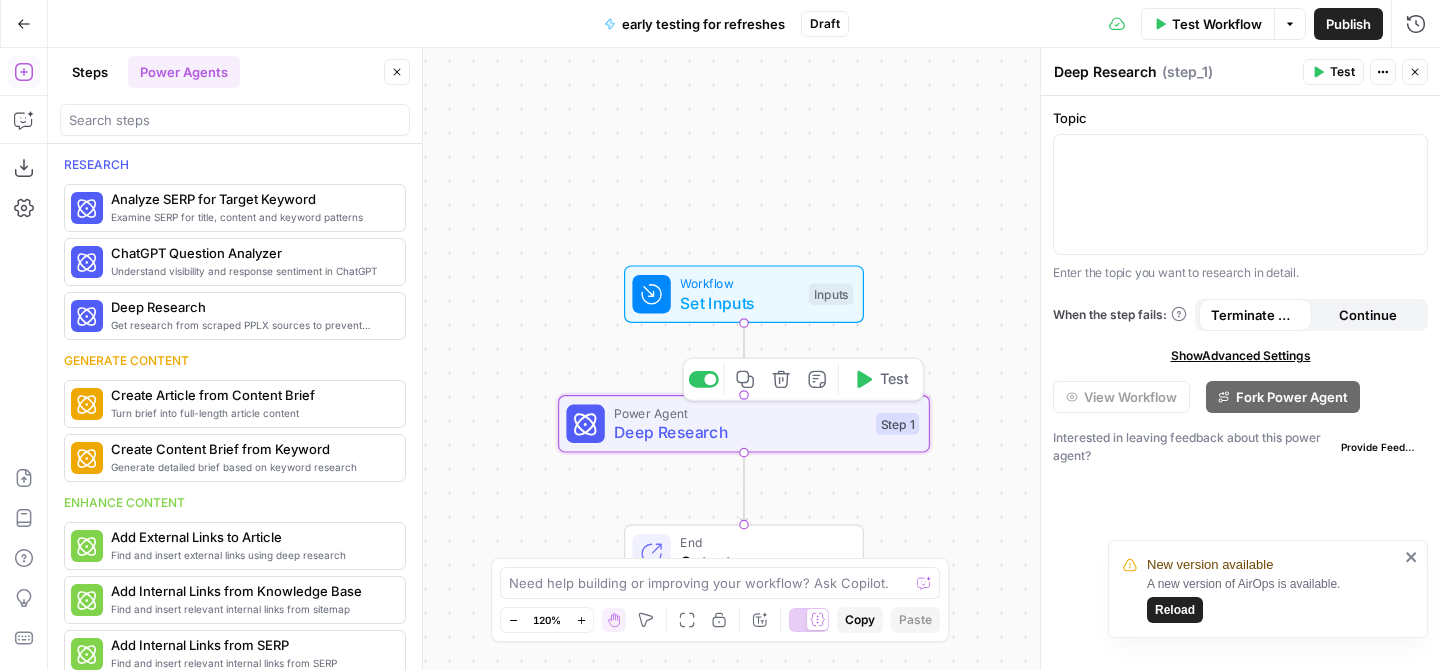 click on "Deep Research" at bounding box center [740, 432] 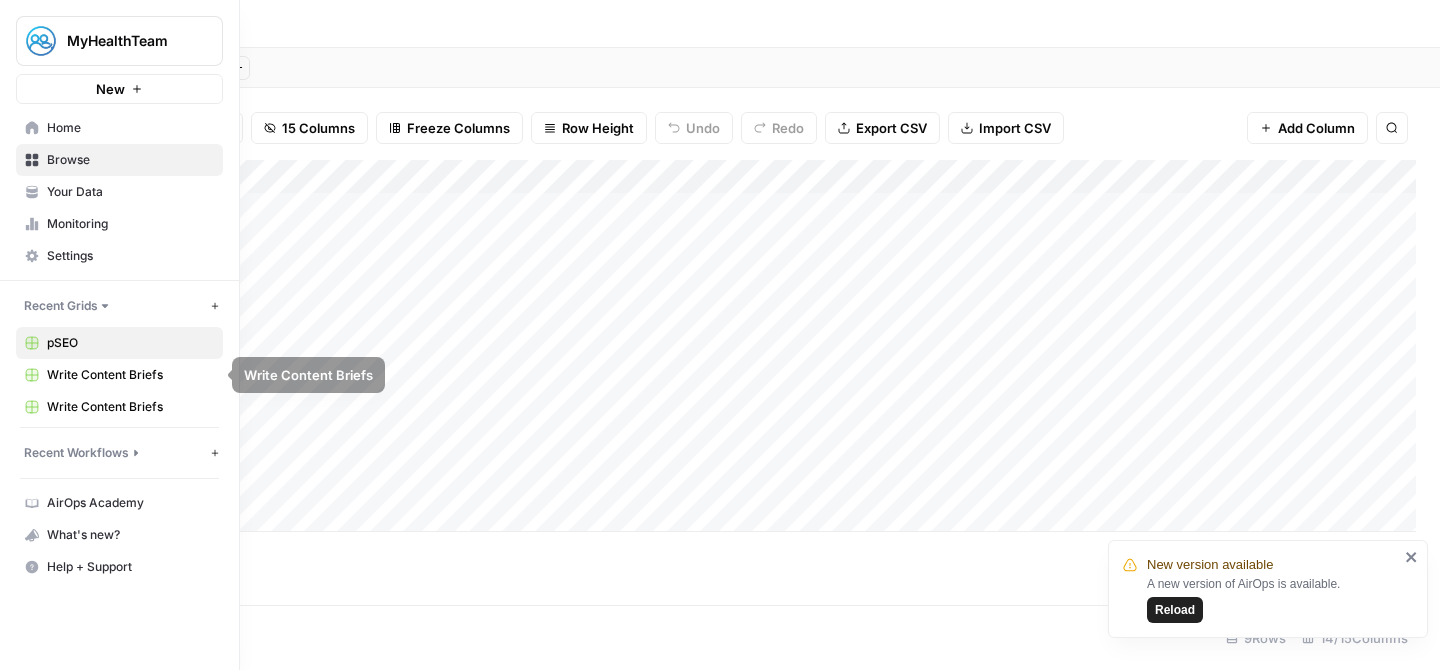click on "Recent Workflows" at bounding box center (76, 453) 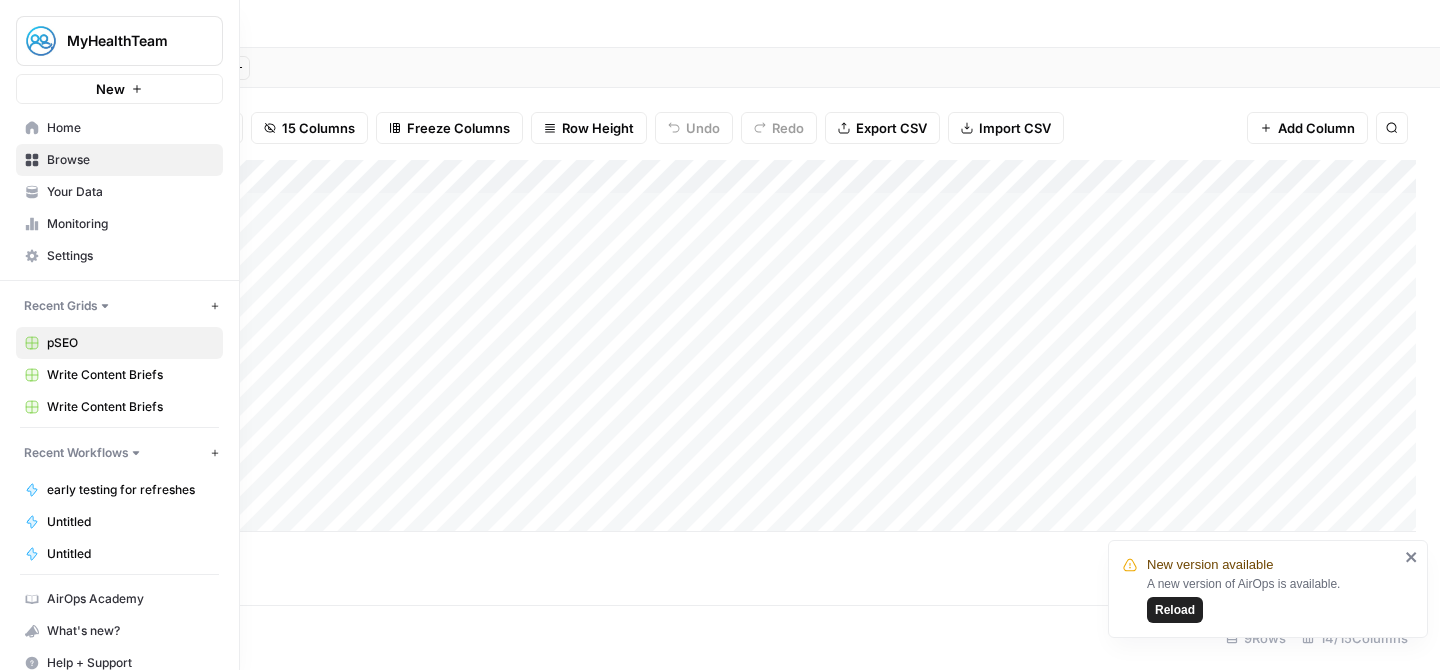 click on "early testing for refreshes" at bounding box center (130, 490) 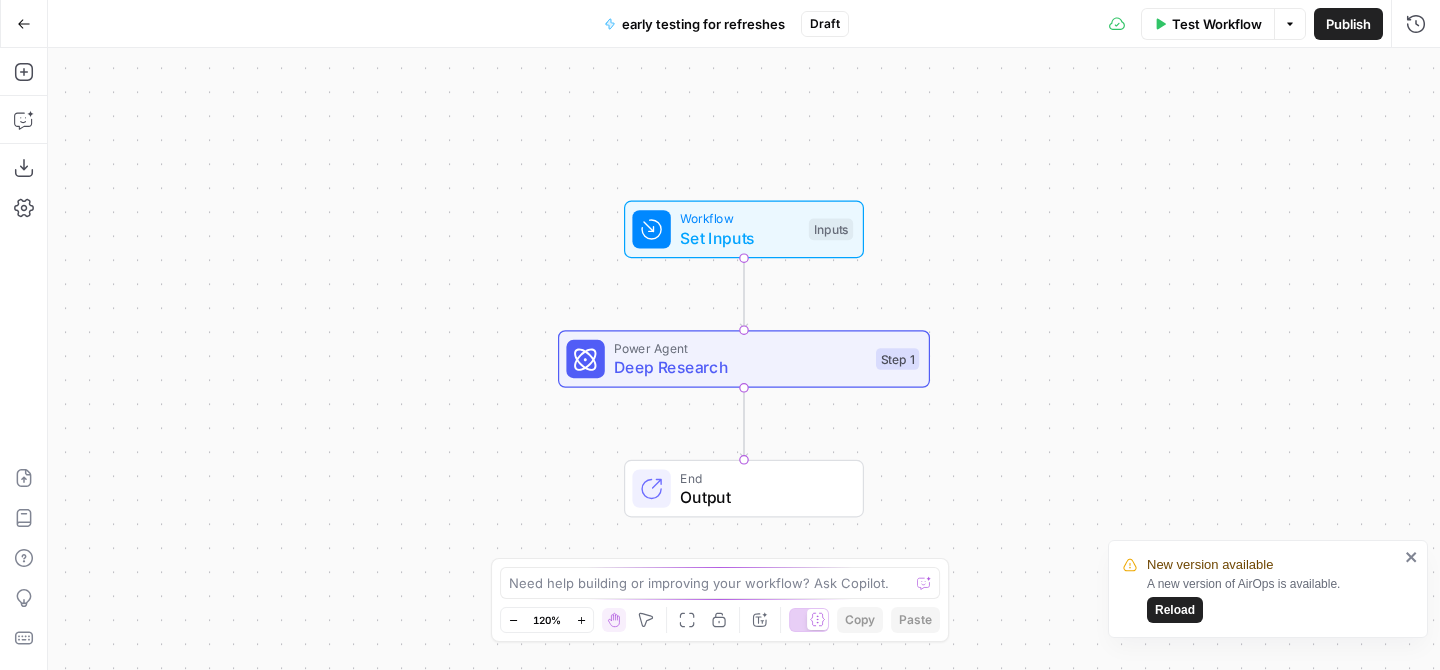 click on "Power Agent Deep Research Step 1 Copy step Delete step Add Note Test" at bounding box center (742, 359) 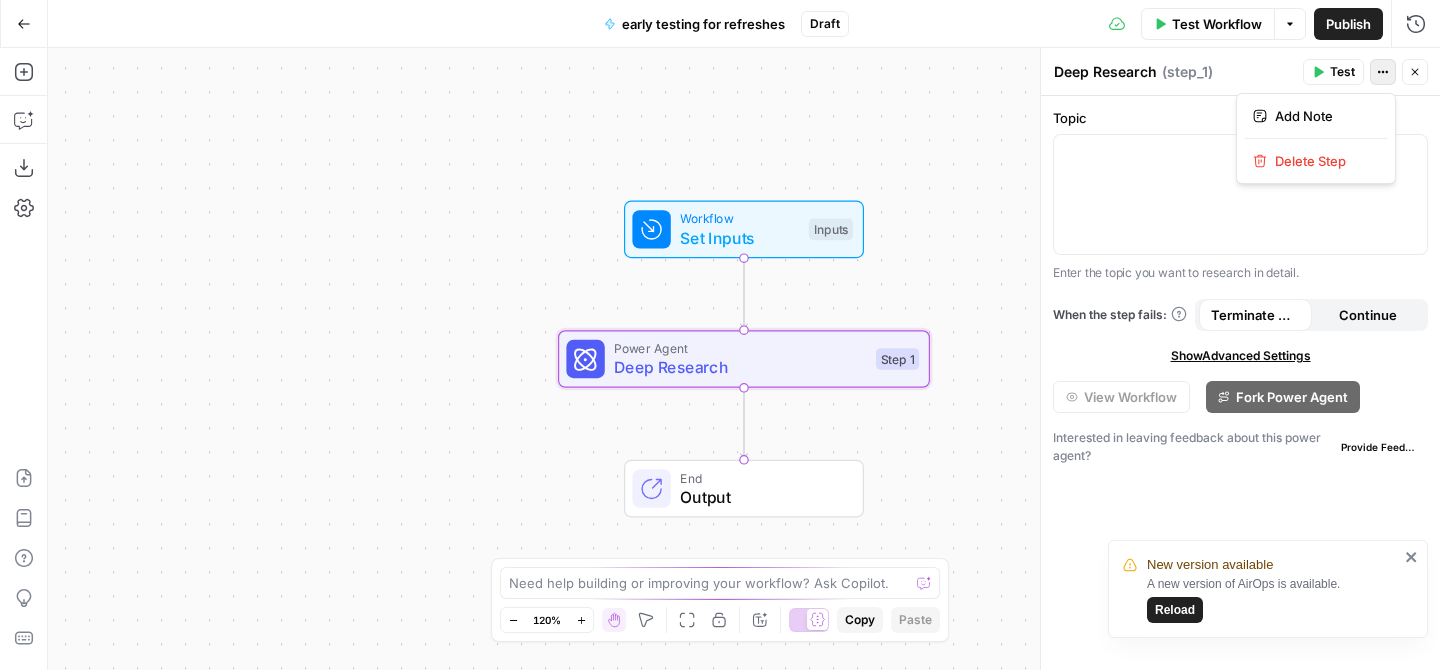 click 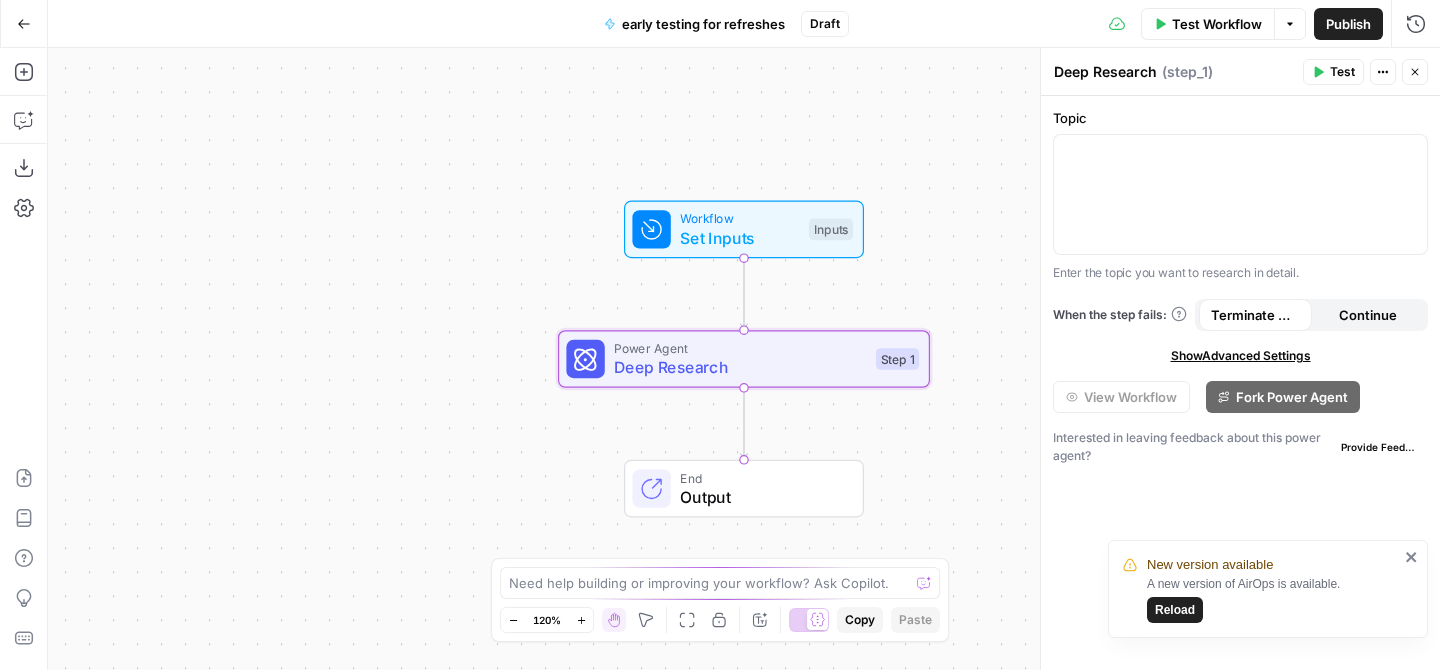 click on "New version available A new version of AirOps is available. Reload" at bounding box center [1268, 589] 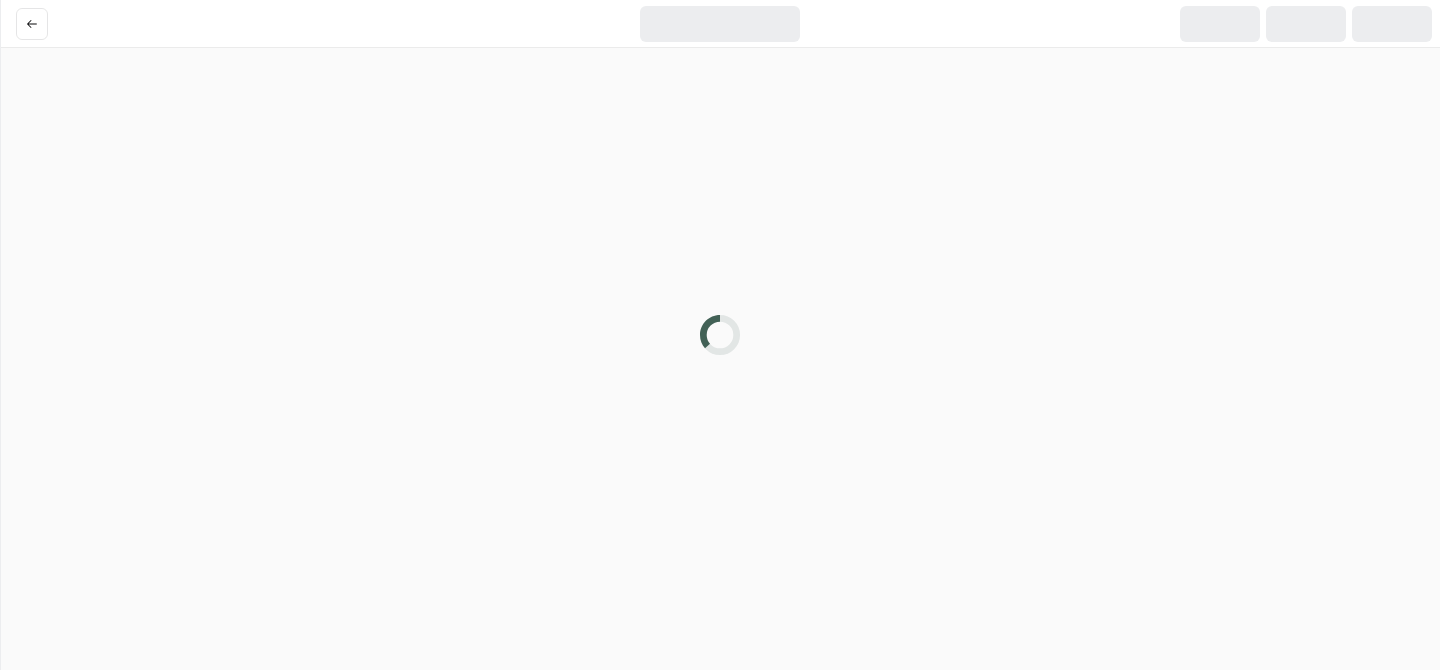 scroll, scrollTop: 0, scrollLeft: 0, axis: both 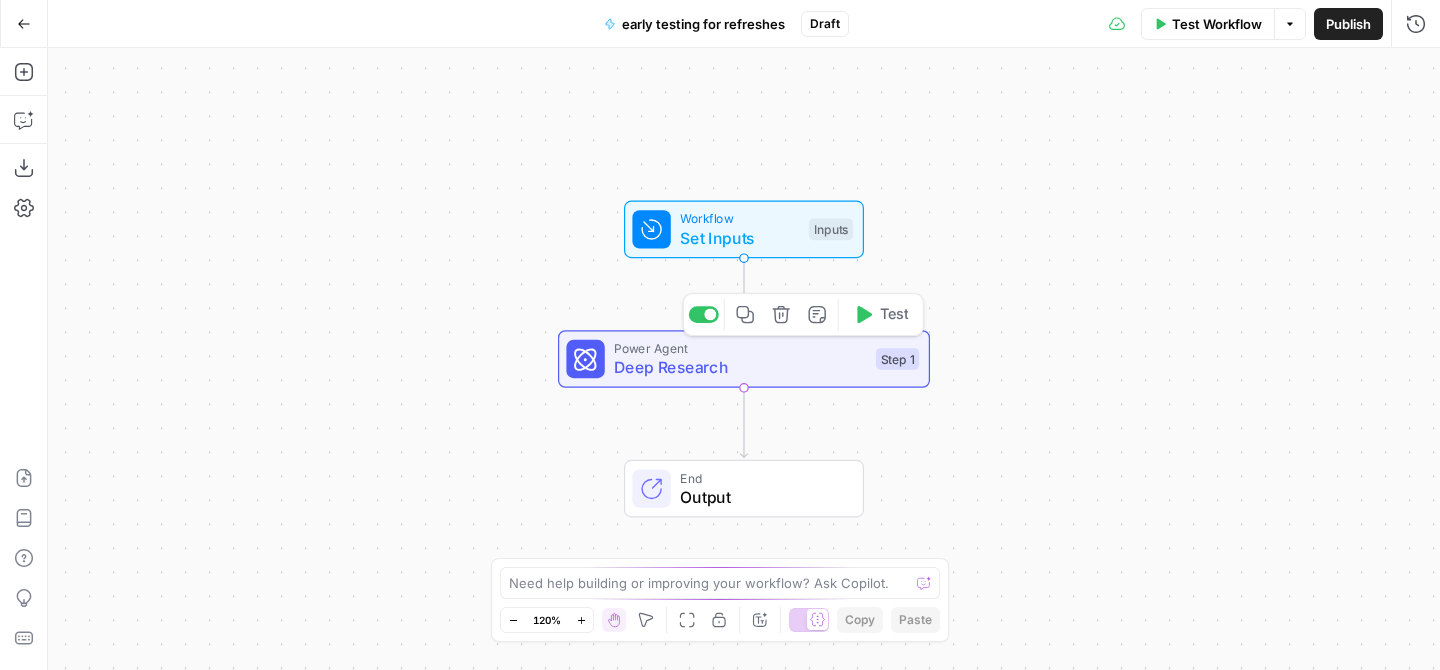 click on "Deep Research" at bounding box center (740, 367) 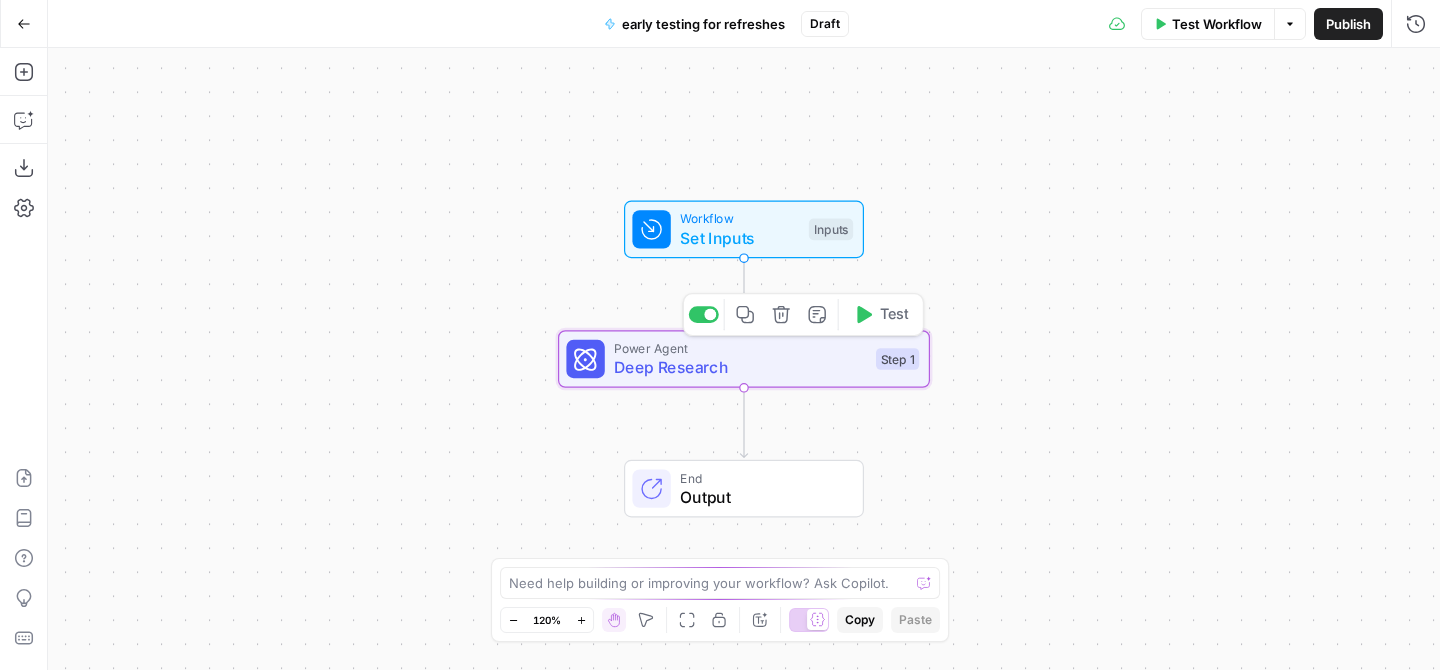 click on "Deep Research" at bounding box center (740, 367) 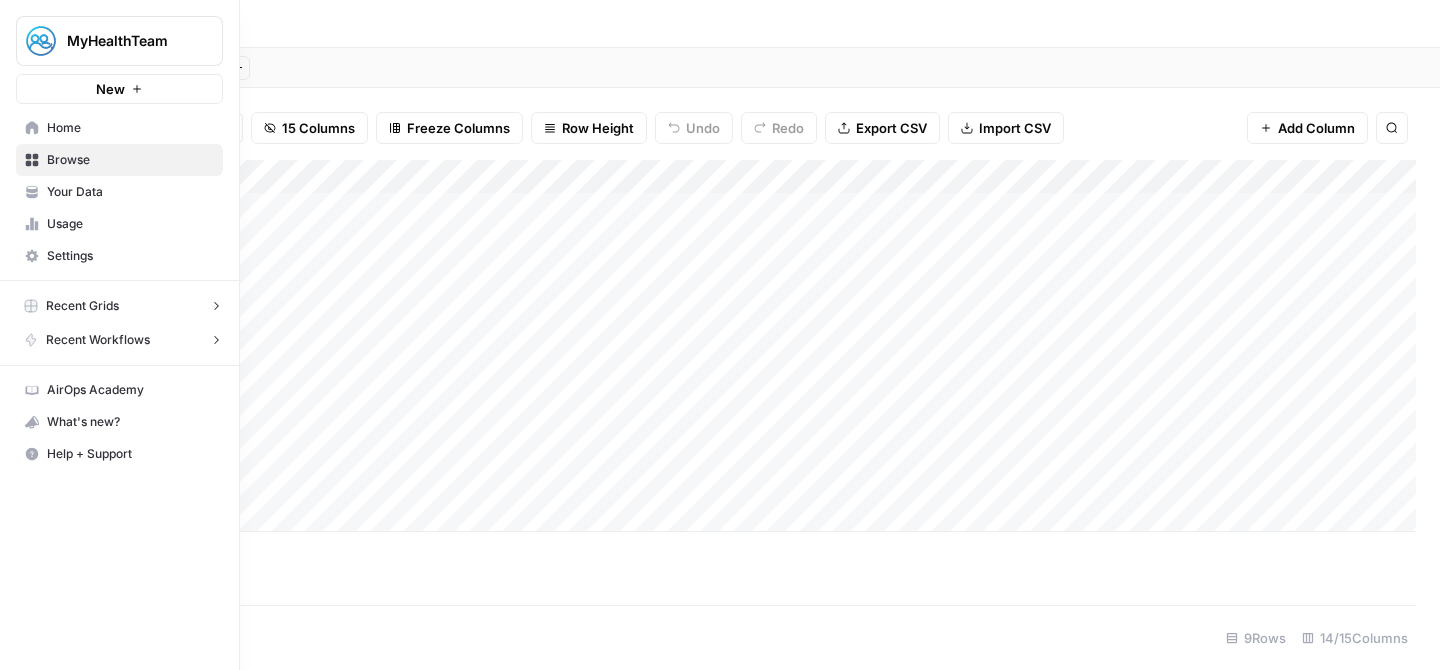 click on "Recent Workflows" at bounding box center [98, 340] 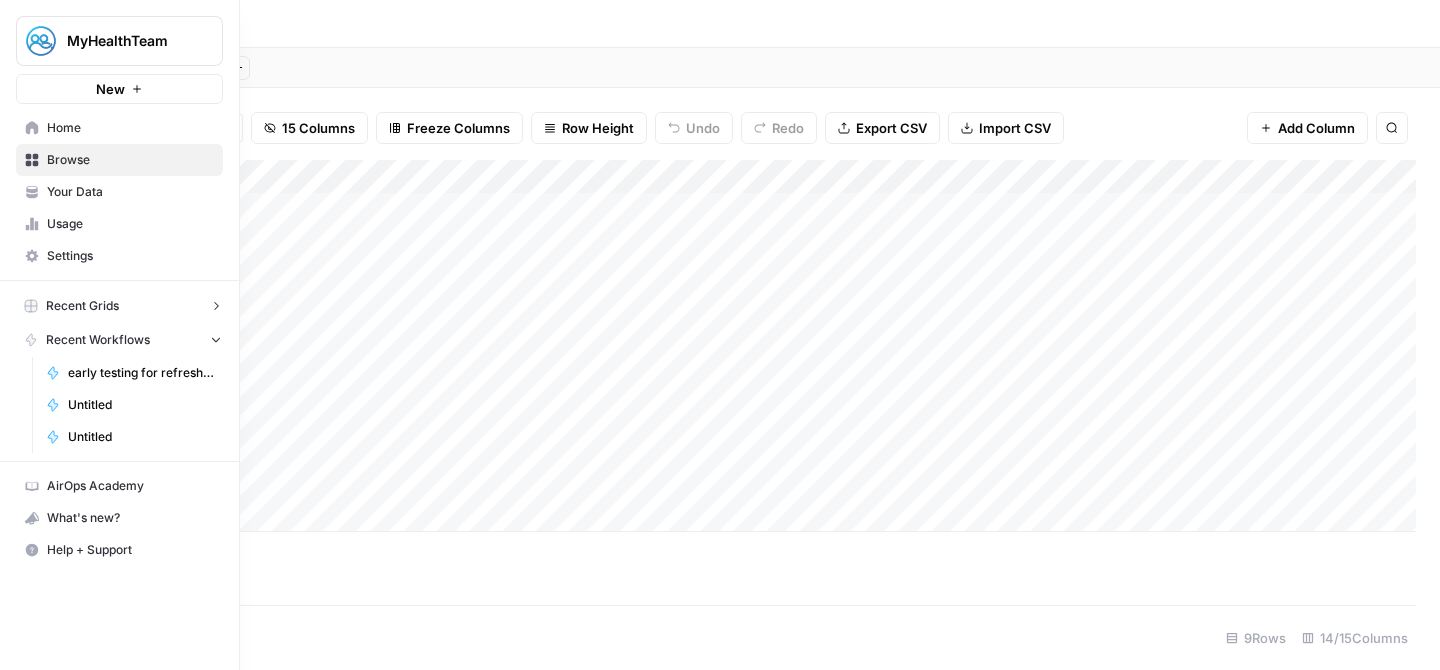 click on "early testing for refreshes" at bounding box center [141, 373] 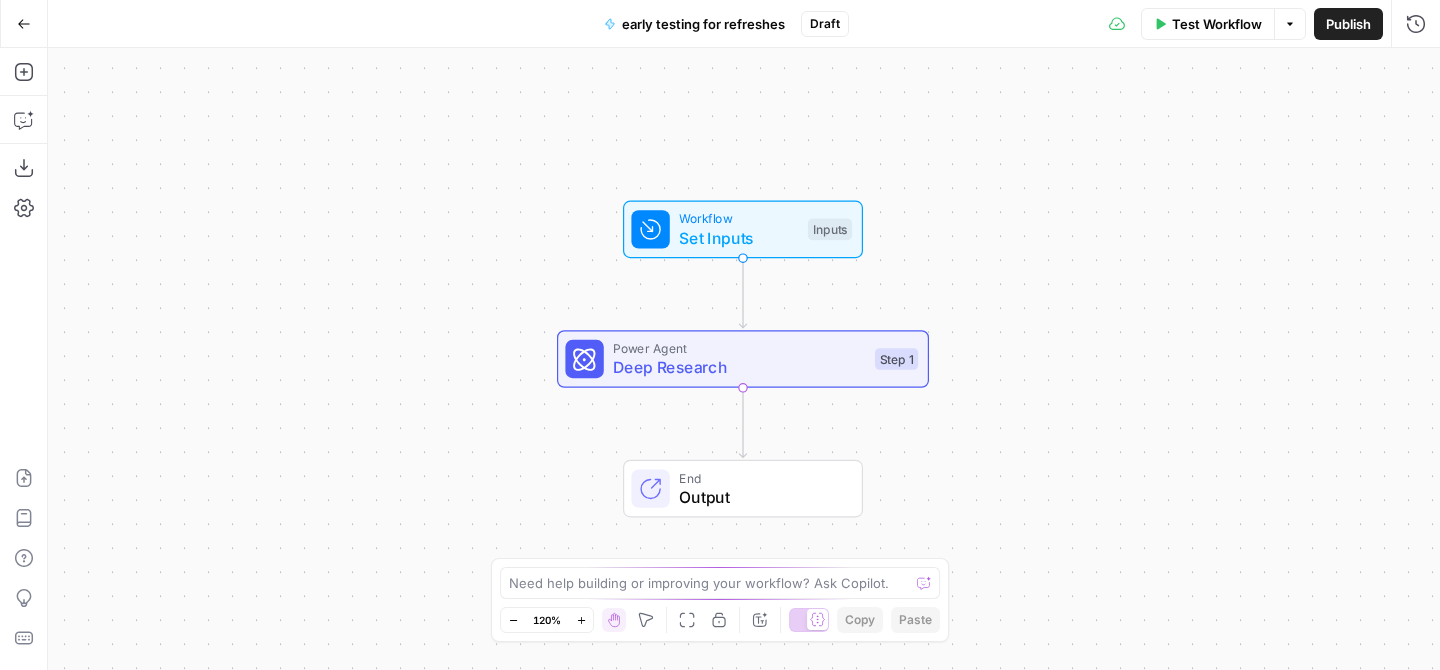 click on "Deep Research" at bounding box center (739, 367) 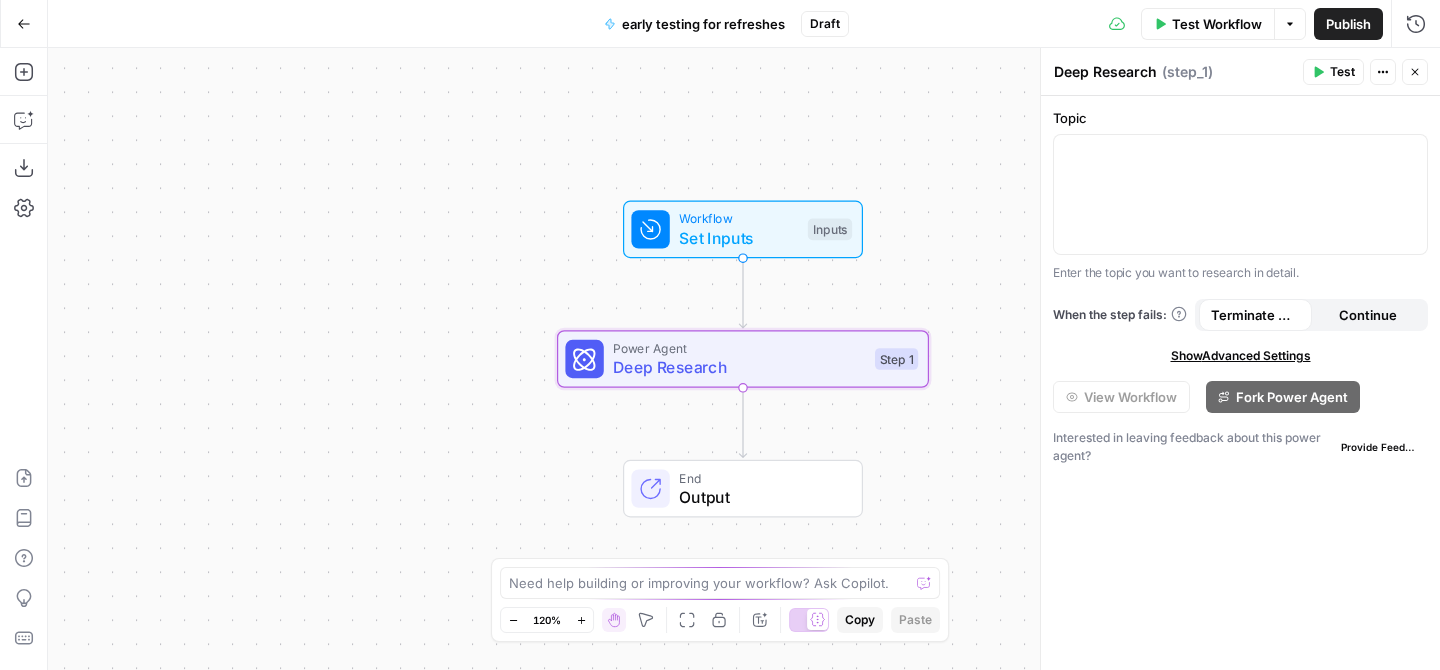 click on "Workflow Set Inputs Inputs Power Agent Deep Research Step 1 End Output" at bounding box center (744, 359) 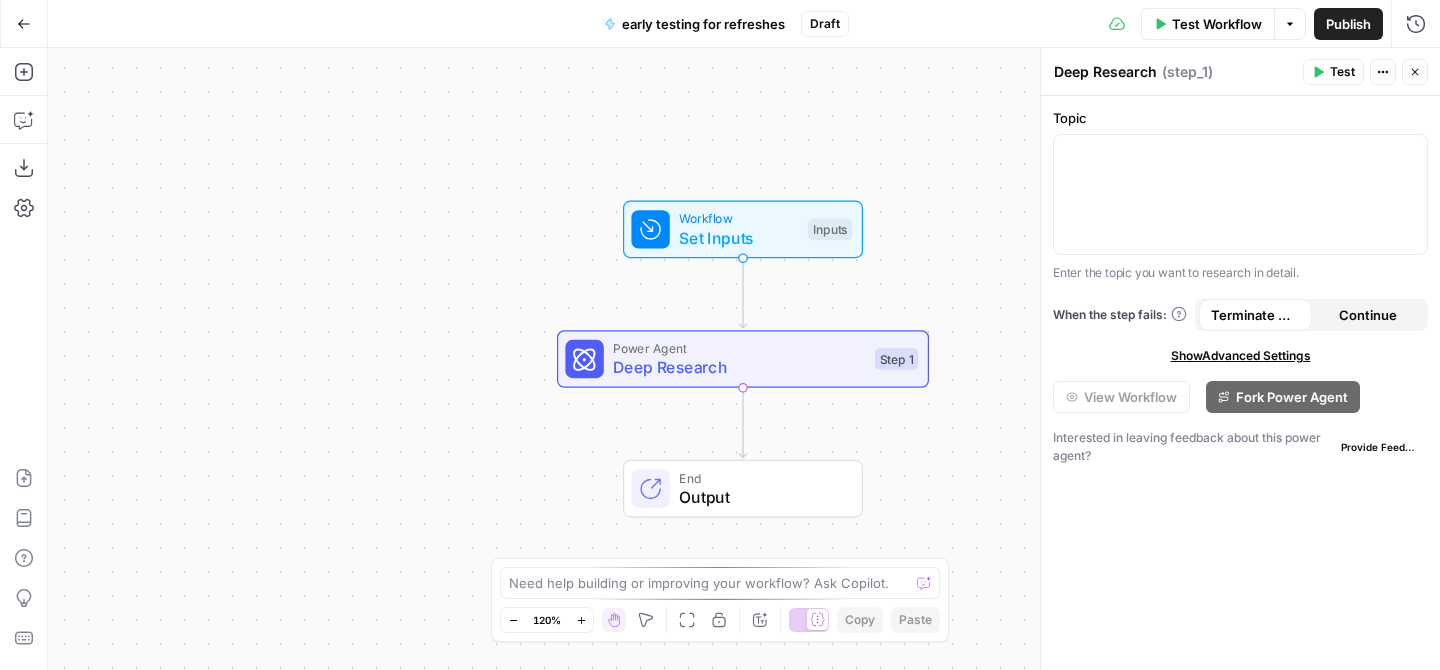 click on "Workflow Set Inputs Inputs Power Agent Deep Research Step 1 End Output" at bounding box center [744, 359] 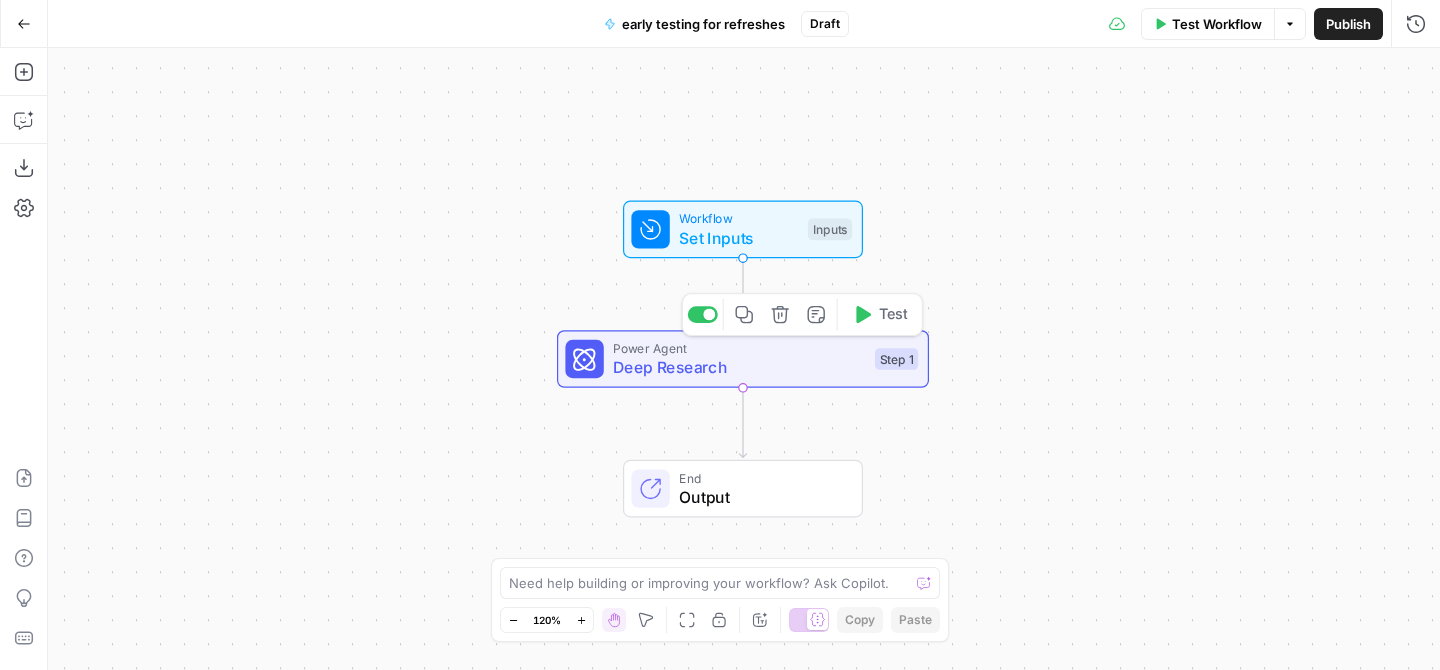 click on "Deep Research" at bounding box center [739, 367] 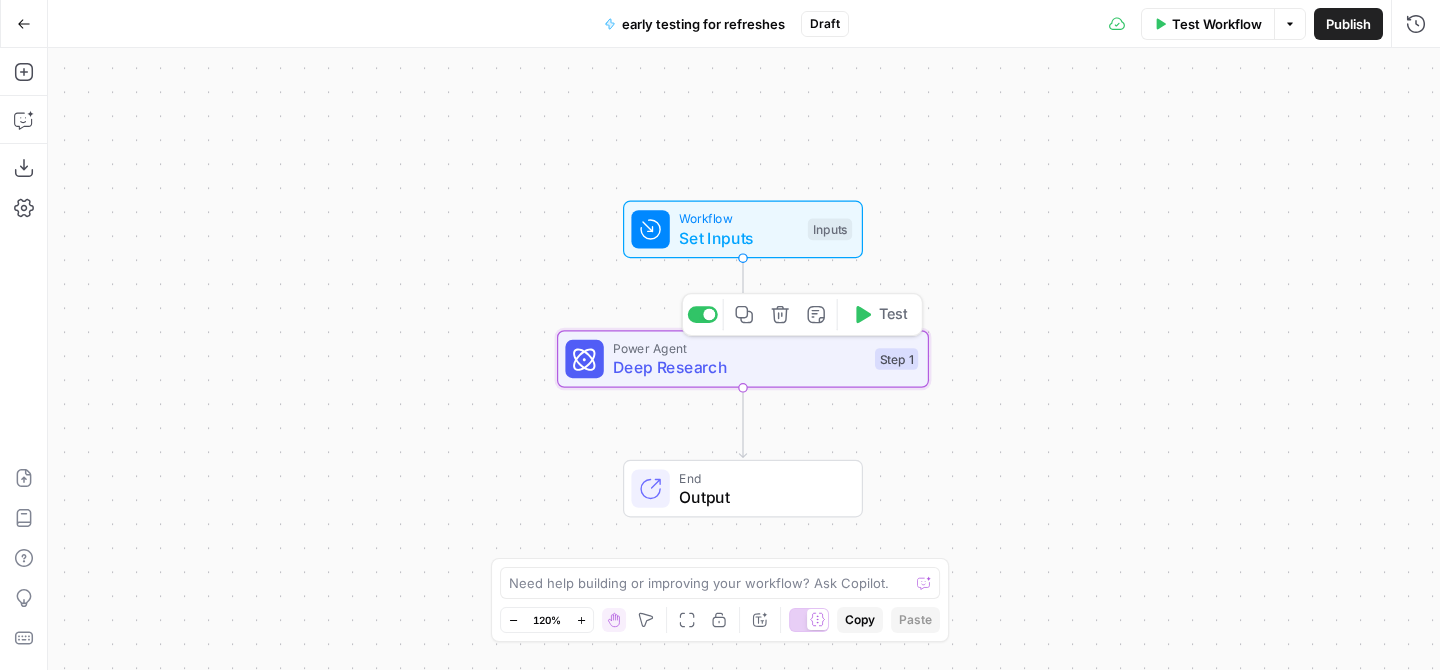 click on "Deep Research" at bounding box center [739, 367] 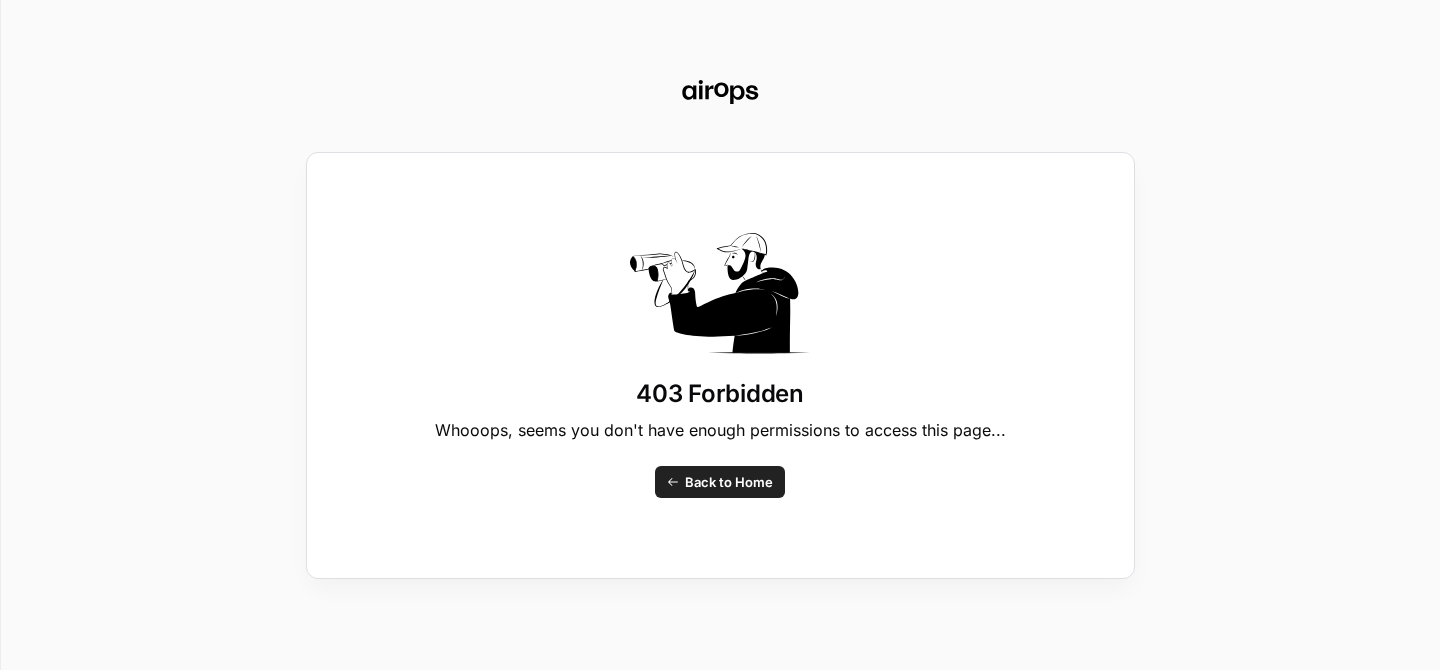 click on "Back to Home" at bounding box center (729, 482) 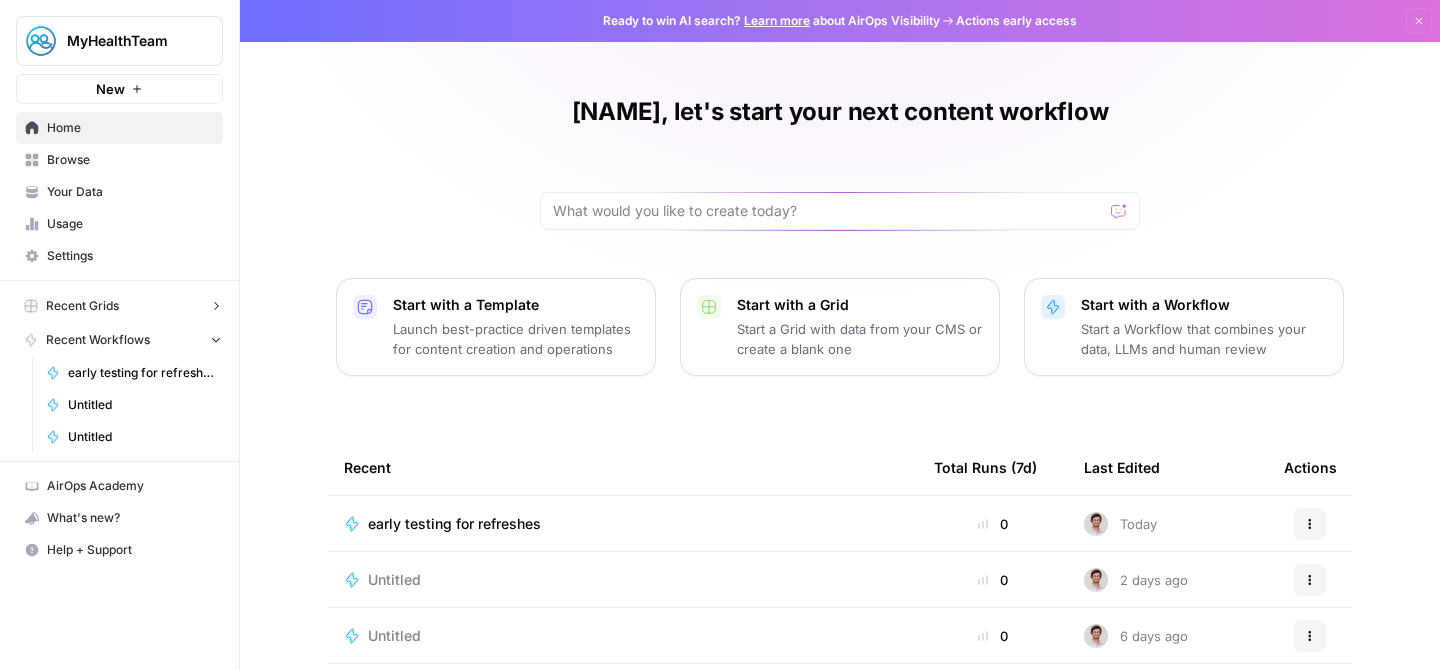 click on "early testing for refreshes" at bounding box center [454, 524] 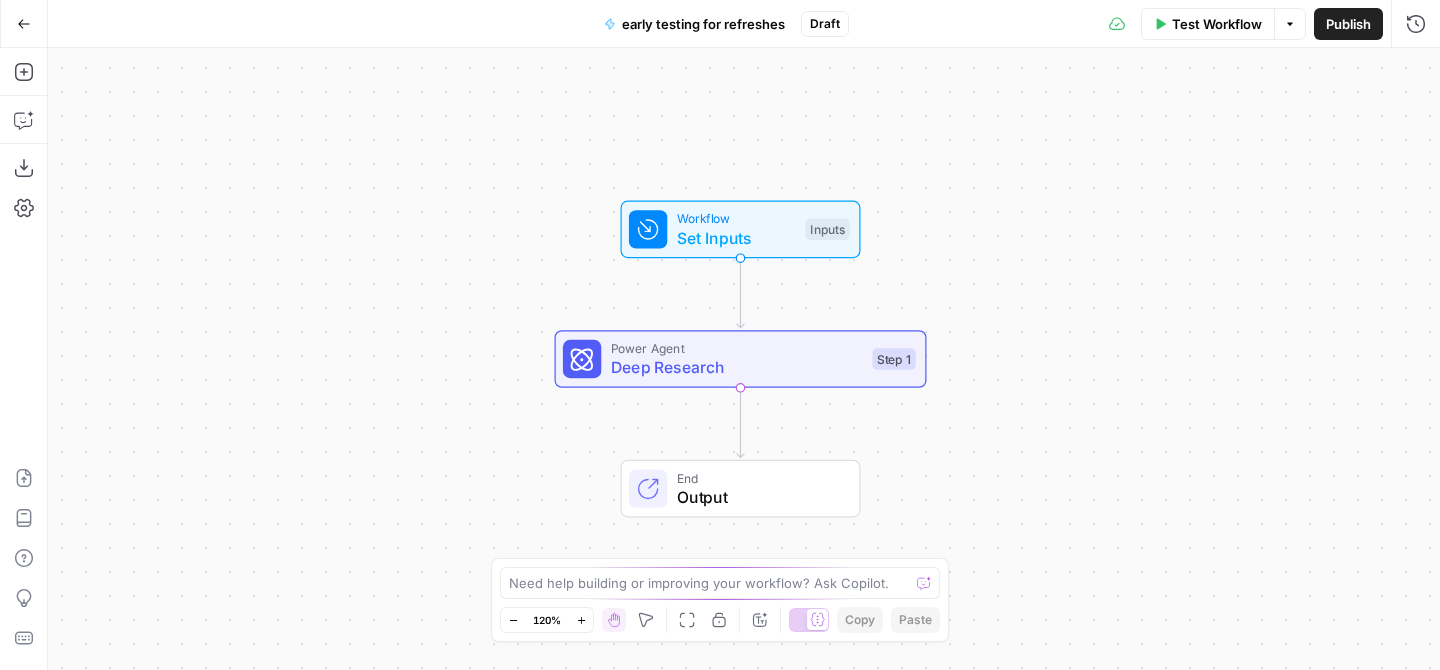 click on "Power Agent" at bounding box center (737, 348) 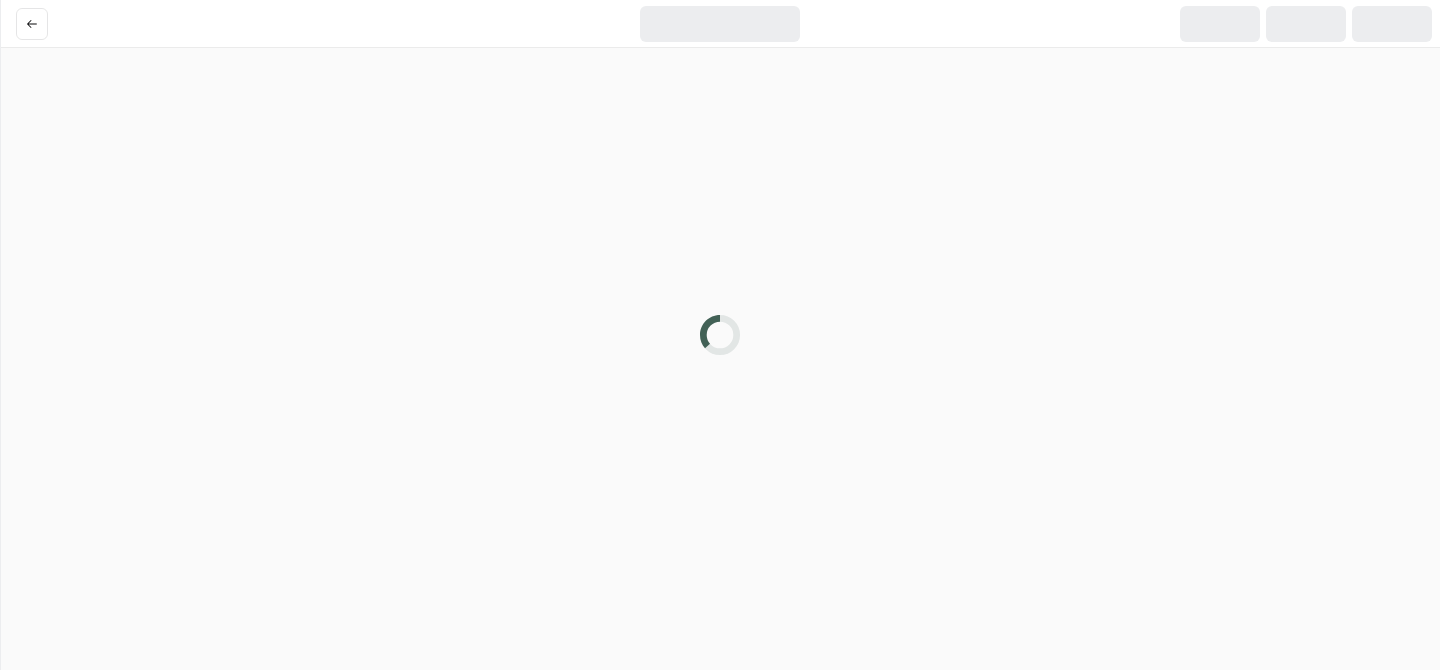 scroll, scrollTop: 0, scrollLeft: 0, axis: both 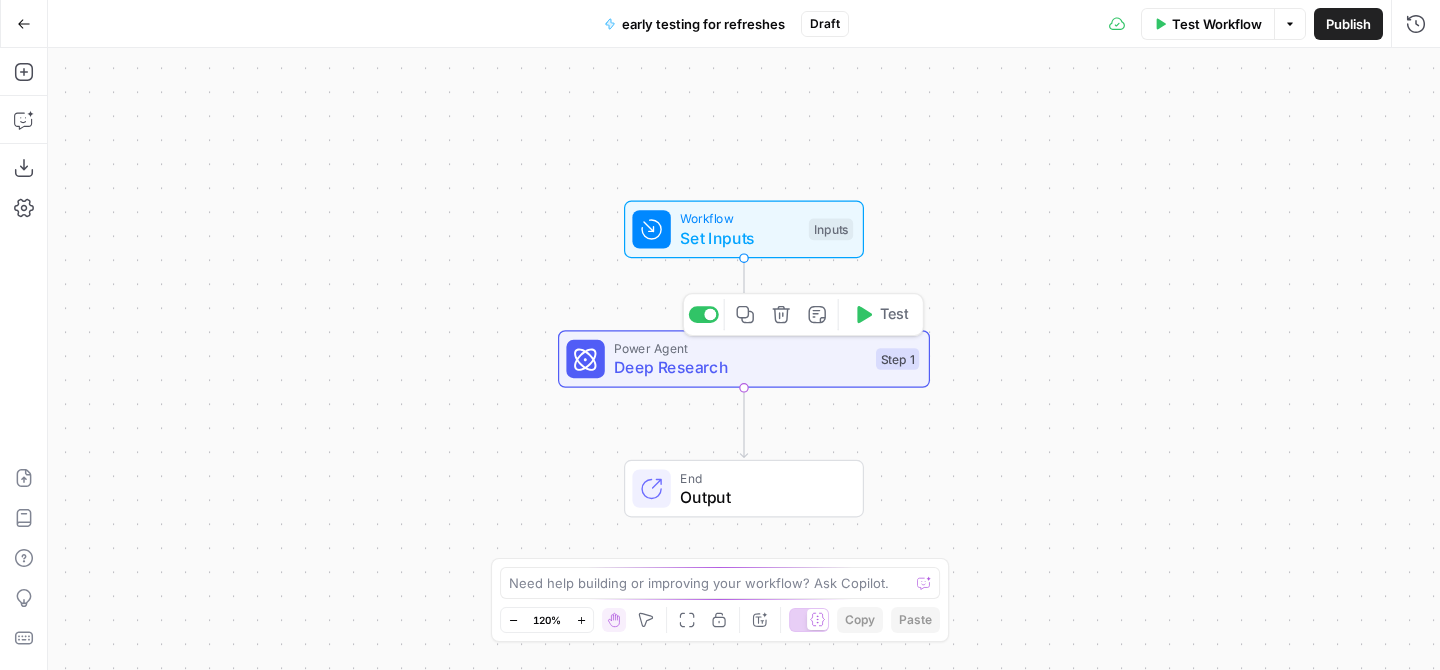 click on "Deep Research" at bounding box center (740, 367) 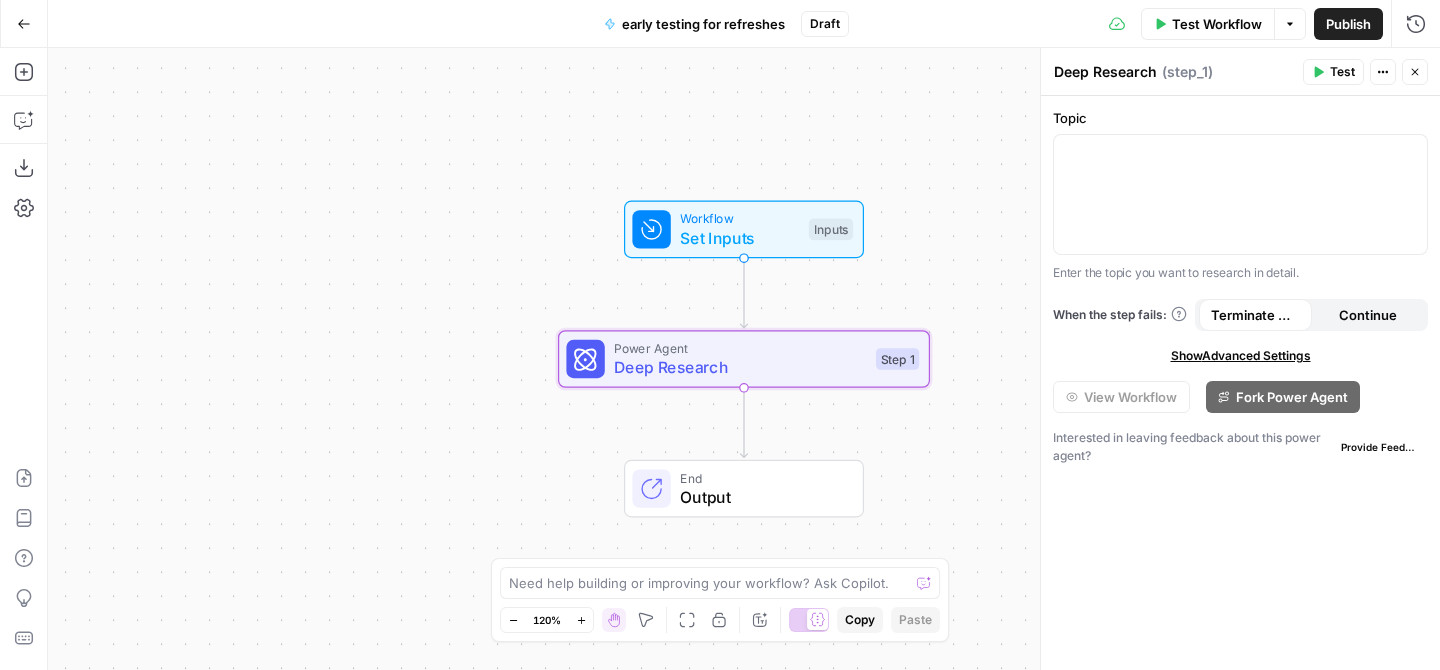 click on "Show  Advanced Settings" at bounding box center [1241, 356] 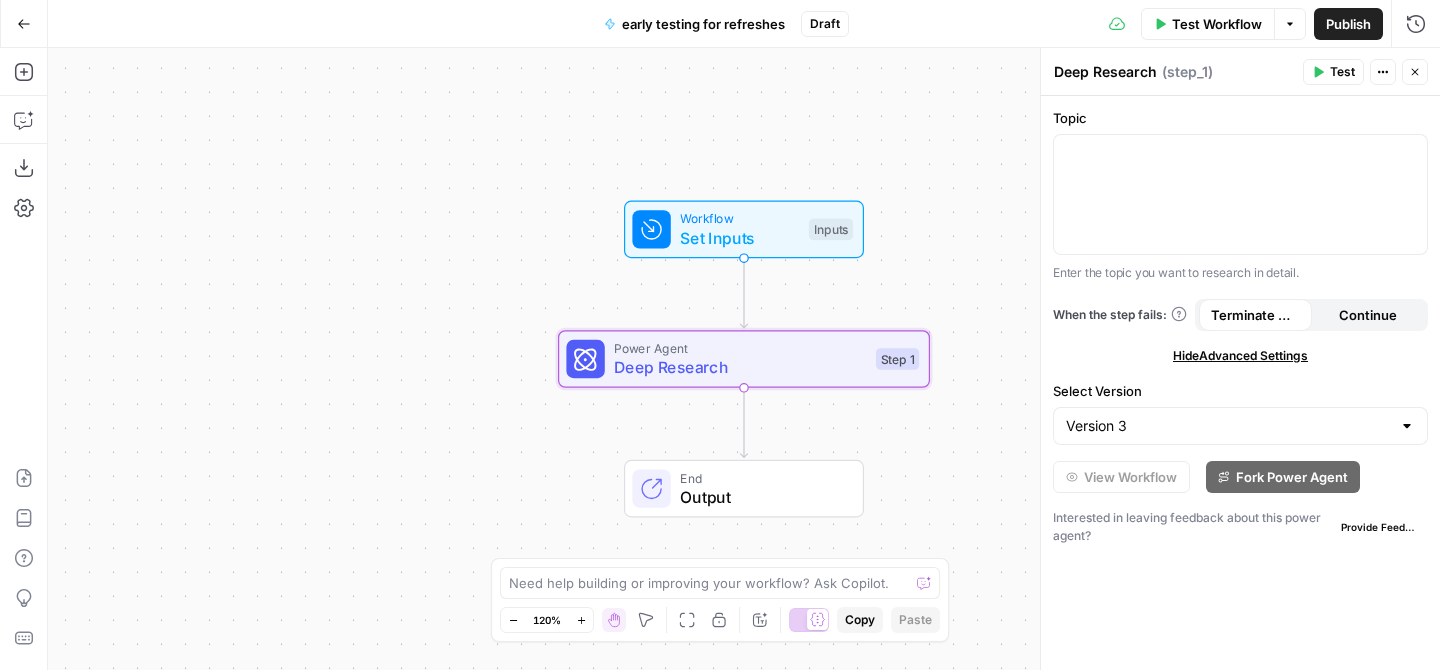 click on "Hide  Advanced Settings" at bounding box center (1240, 356) 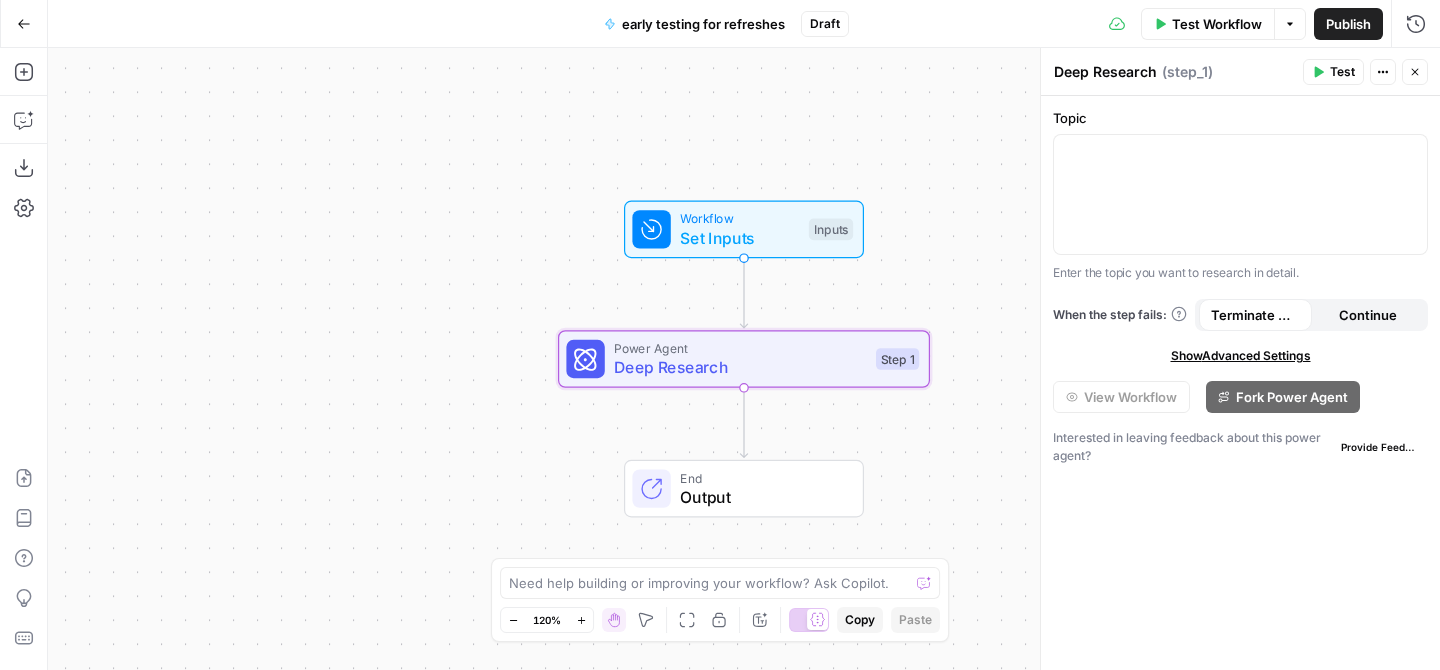 click 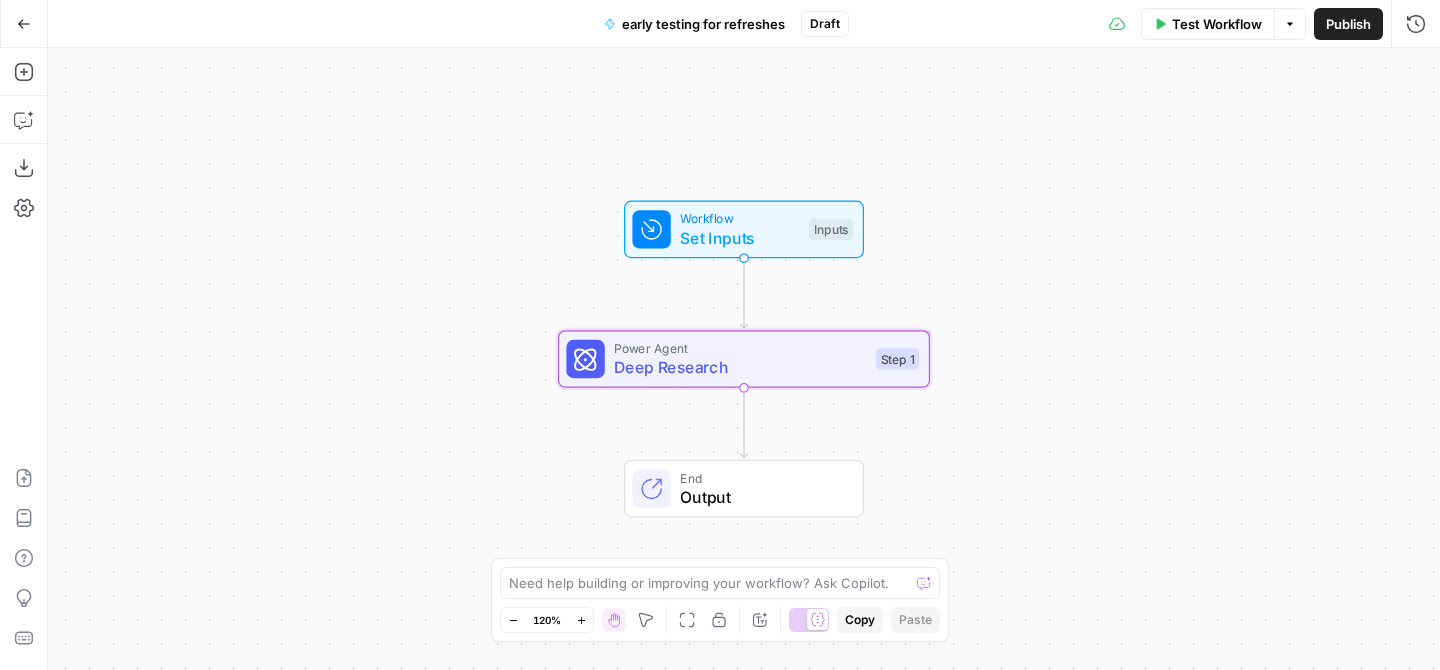 click on "Workflow Set Inputs Inputs Power Agent Deep Research Step 1 End Output" at bounding box center [744, 359] 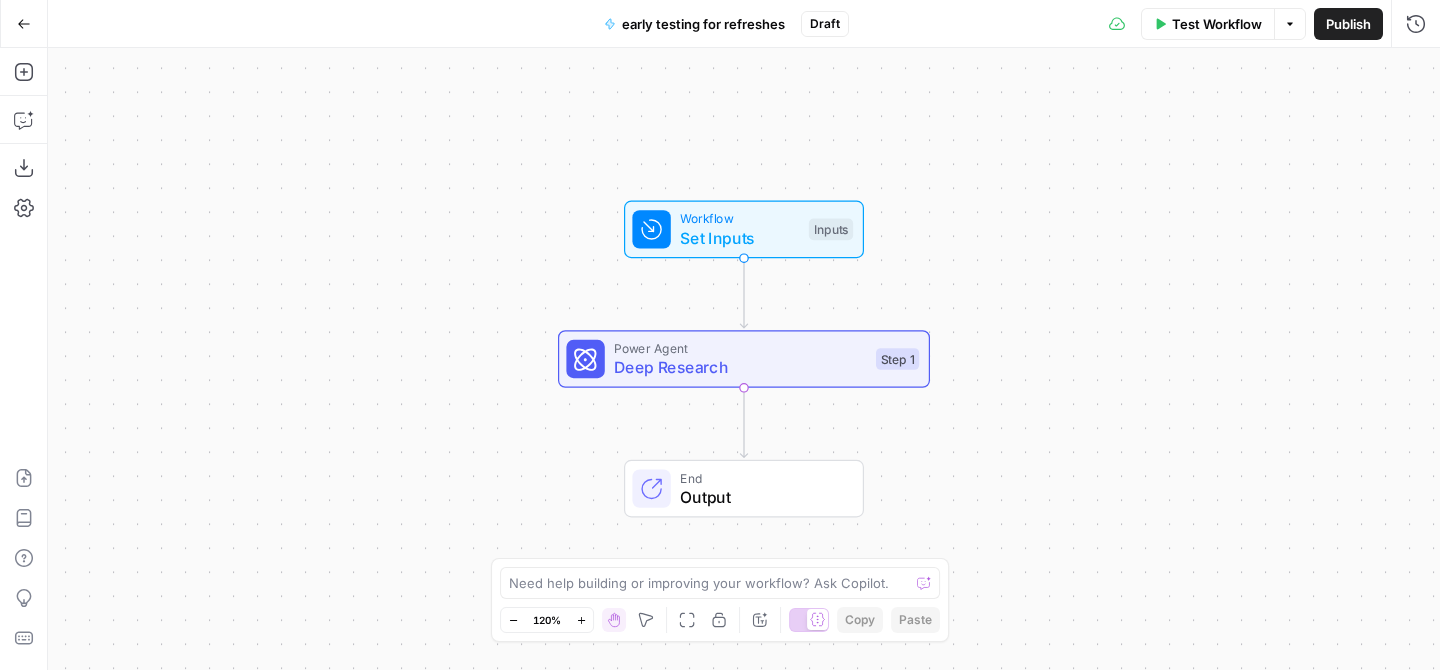 click on "Workflow Set Inputs Inputs Power Agent Deep Research Step 1 End Output" at bounding box center (744, 359) 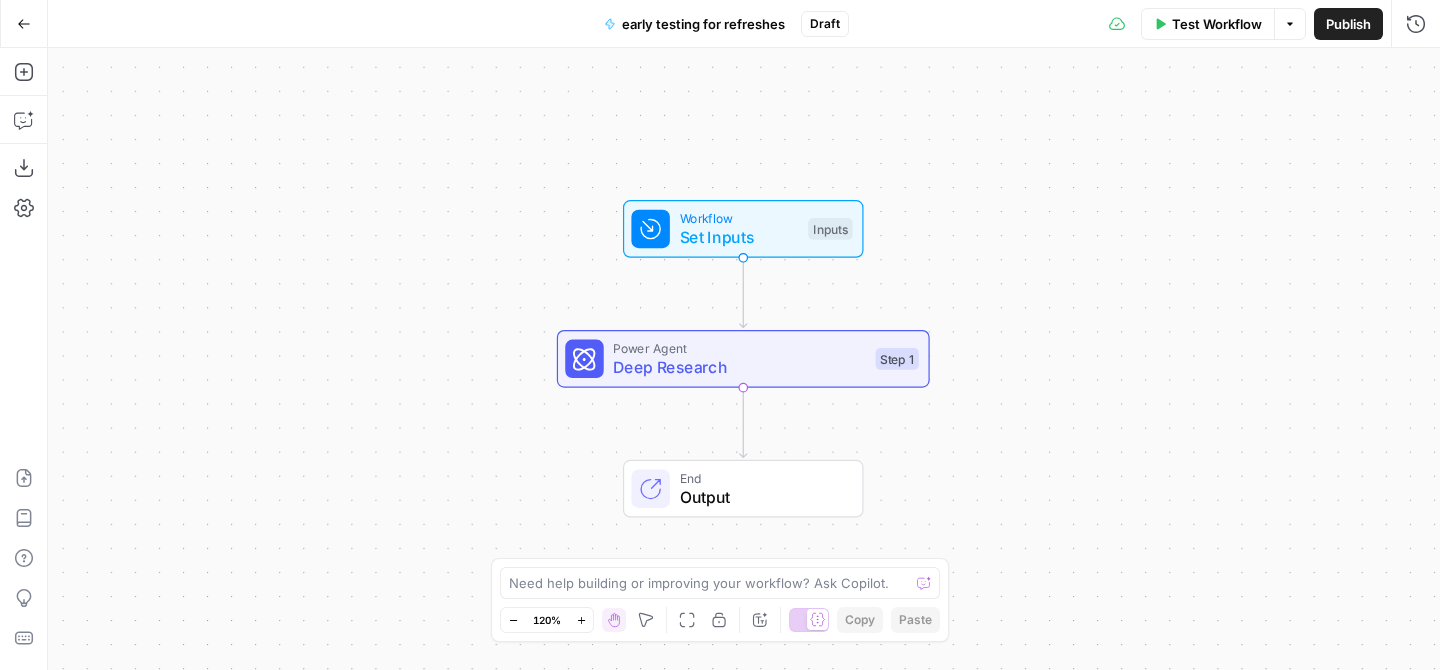 click on "Workflow Set Inputs Inputs Power Agent Deep Research Step 1 End Output" at bounding box center (744, 359) 